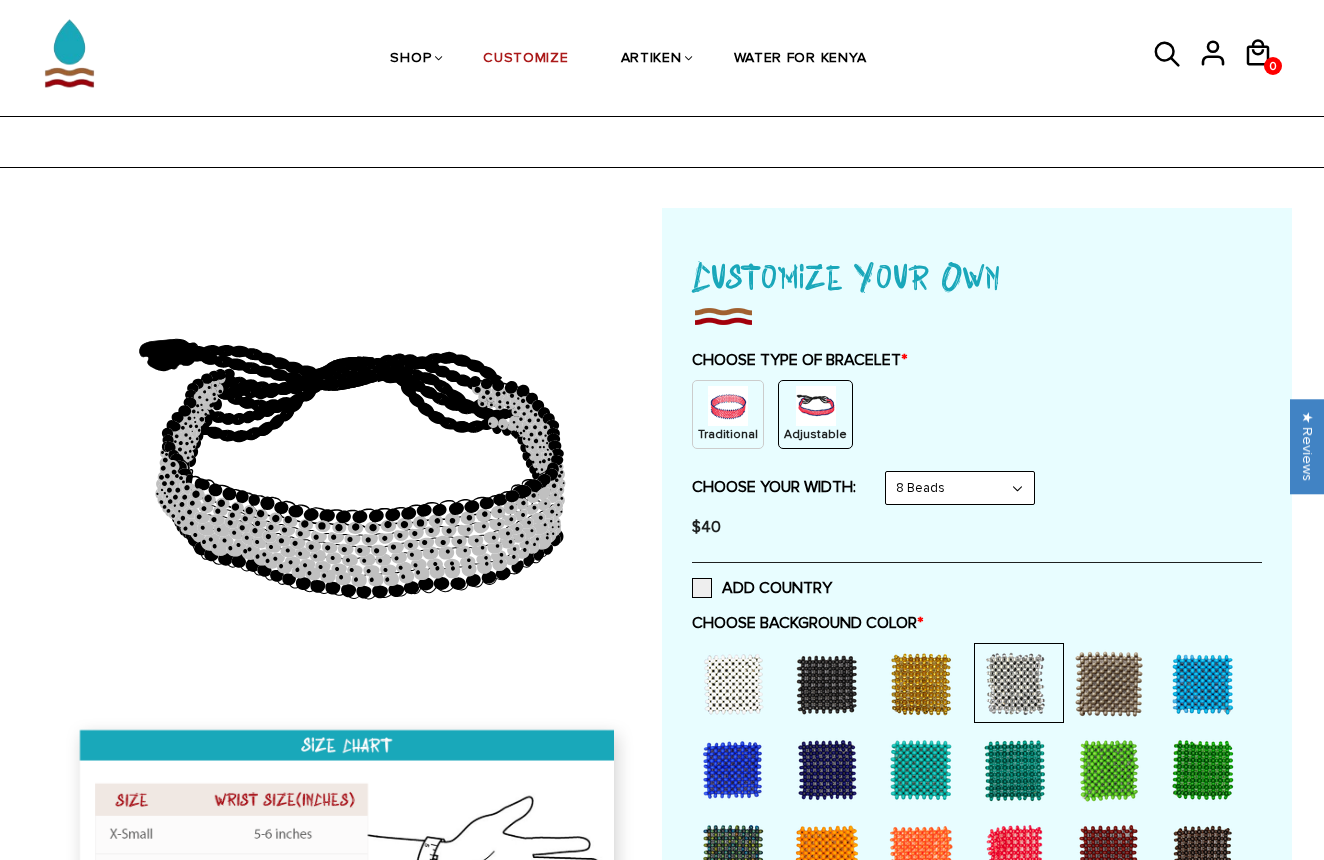 select on "Bold" 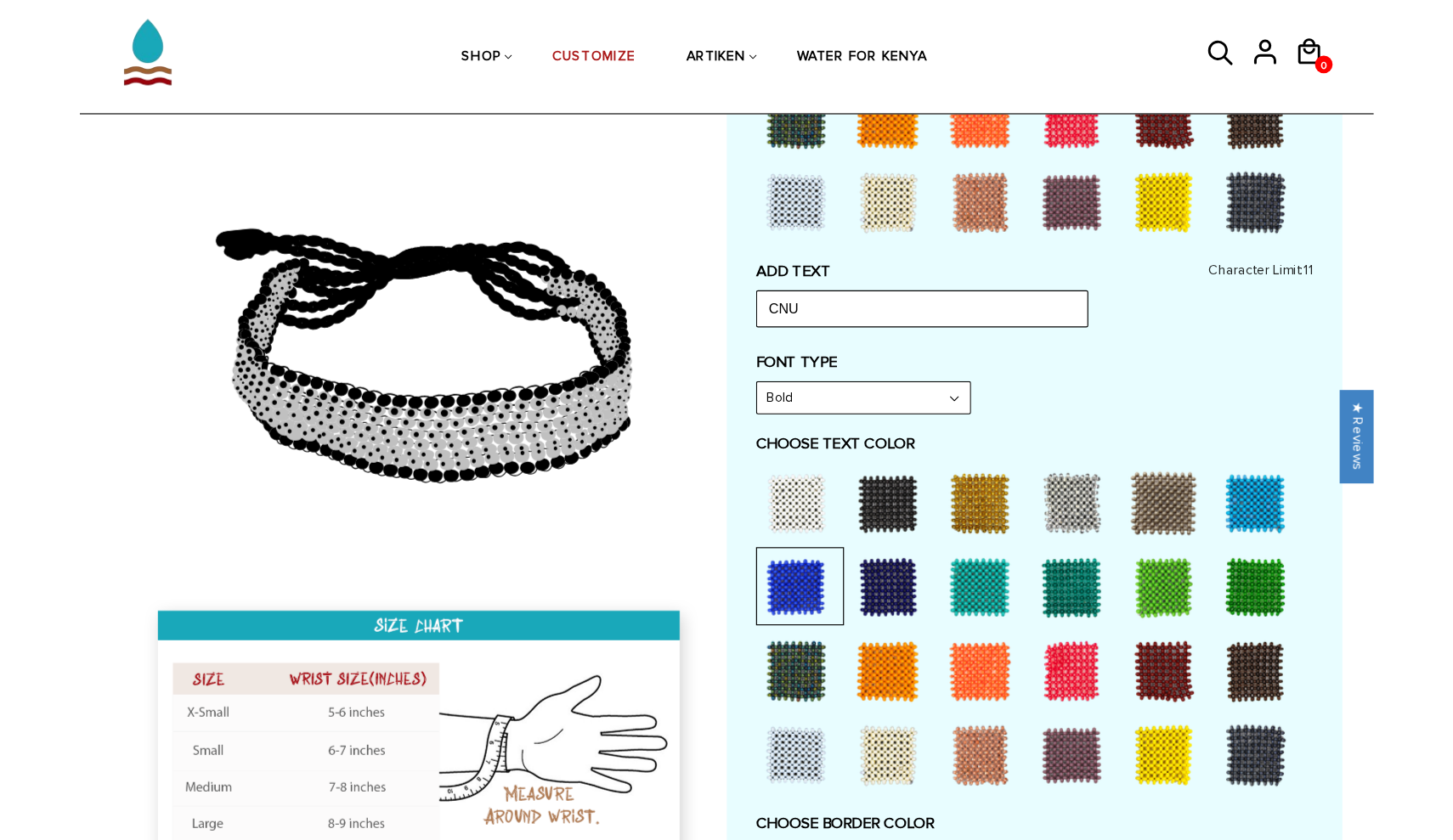 scroll, scrollTop: 577, scrollLeft: 0, axis: vertical 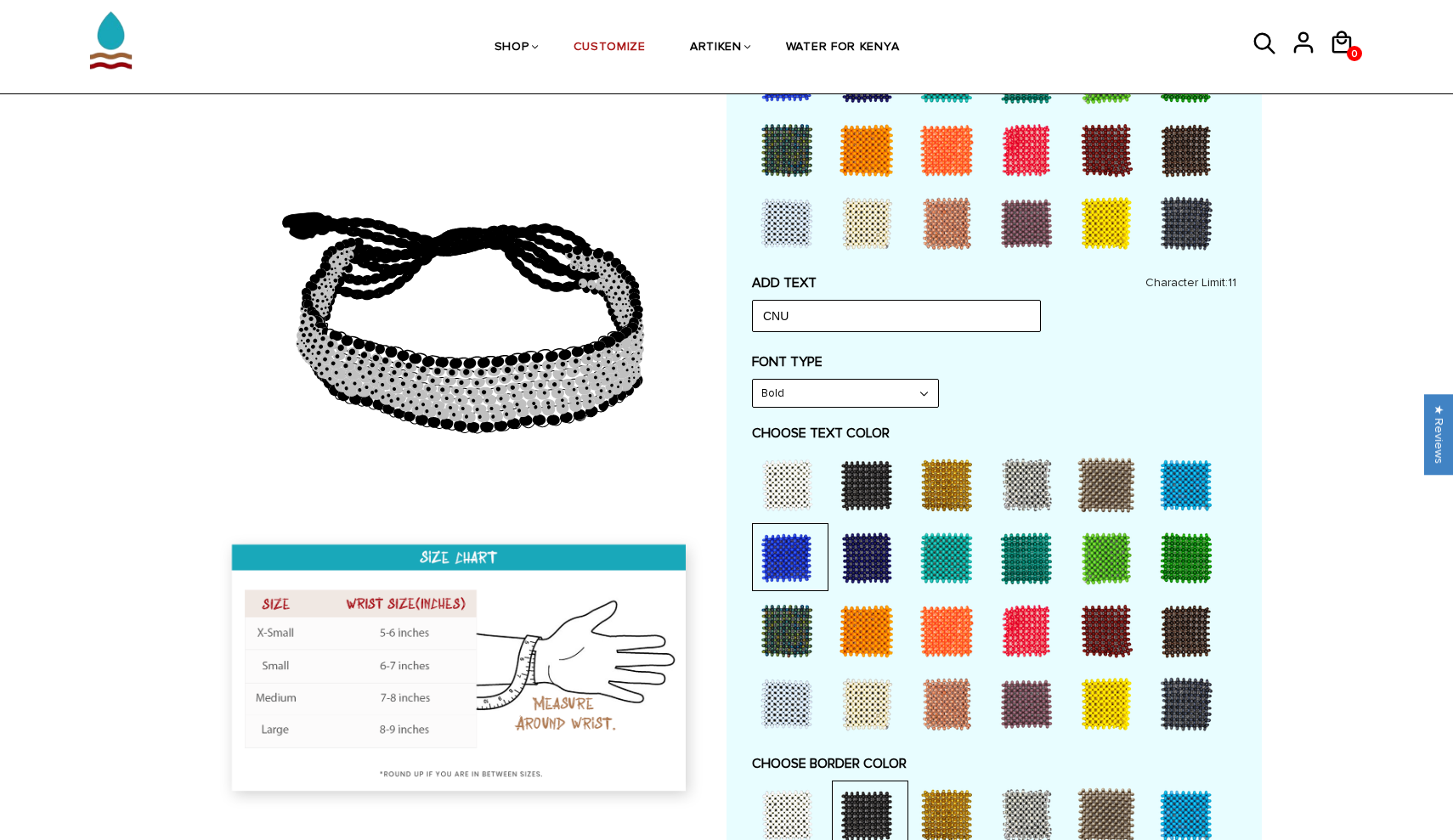 click on "Home   /
[CUSTOMIZE] YOUR OWN" at bounding box center (726, 606) 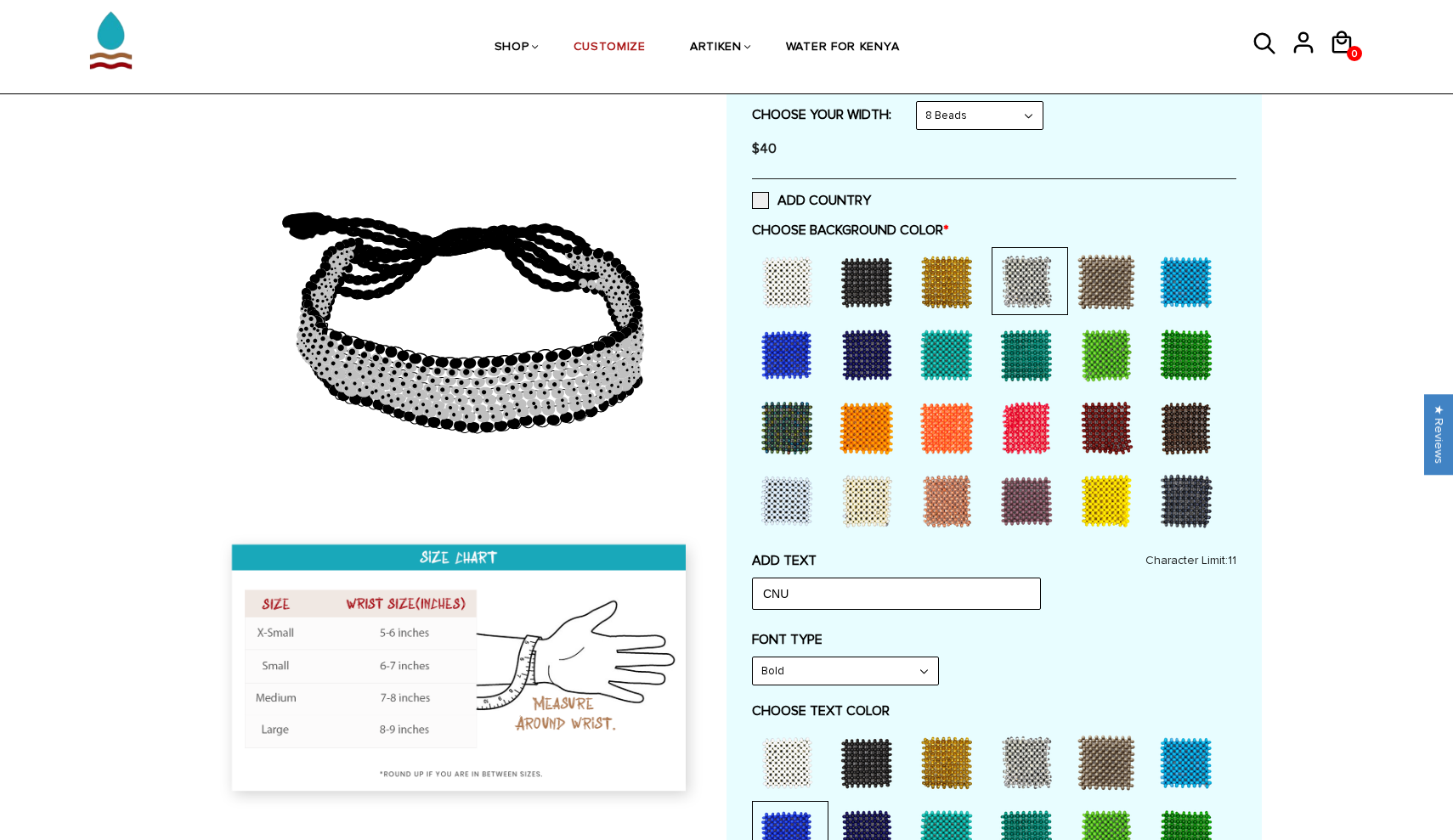 scroll, scrollTop: 275, scrollLeft: 0, axis: vertical 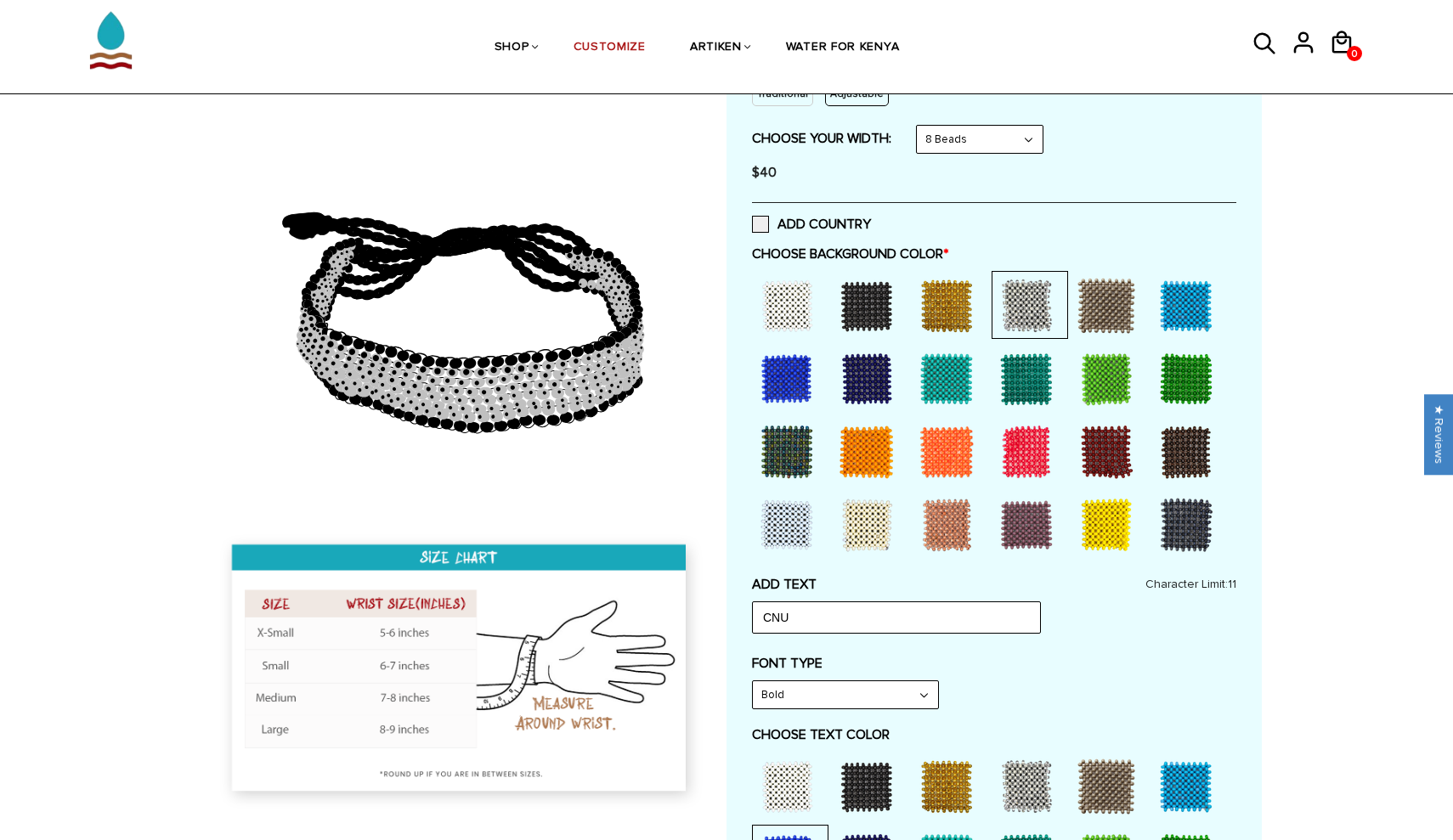 click at bounding box center [867, 306] 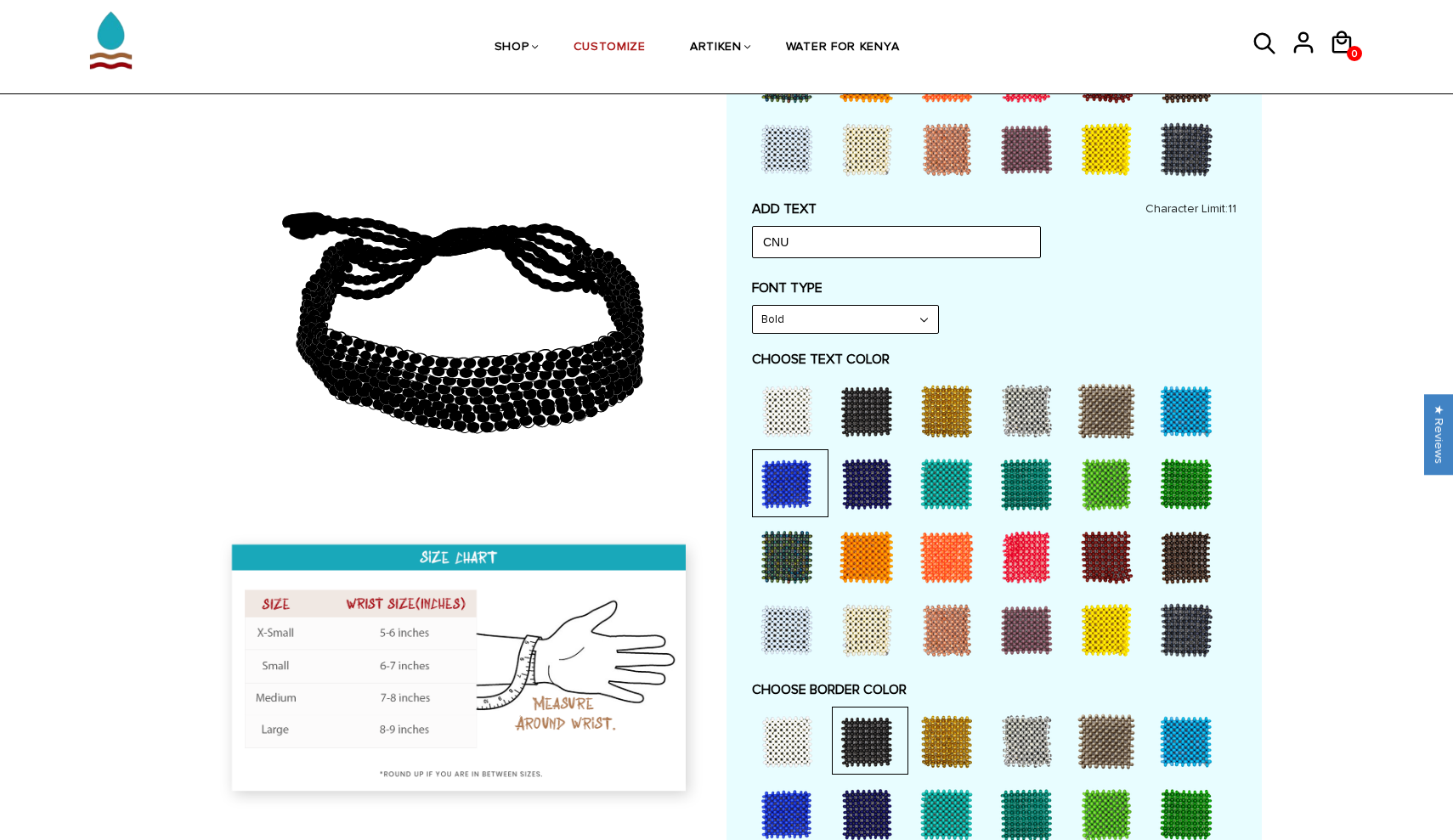 scroll, scrollTop: 650, scrollLeft: 0, axis: vertical 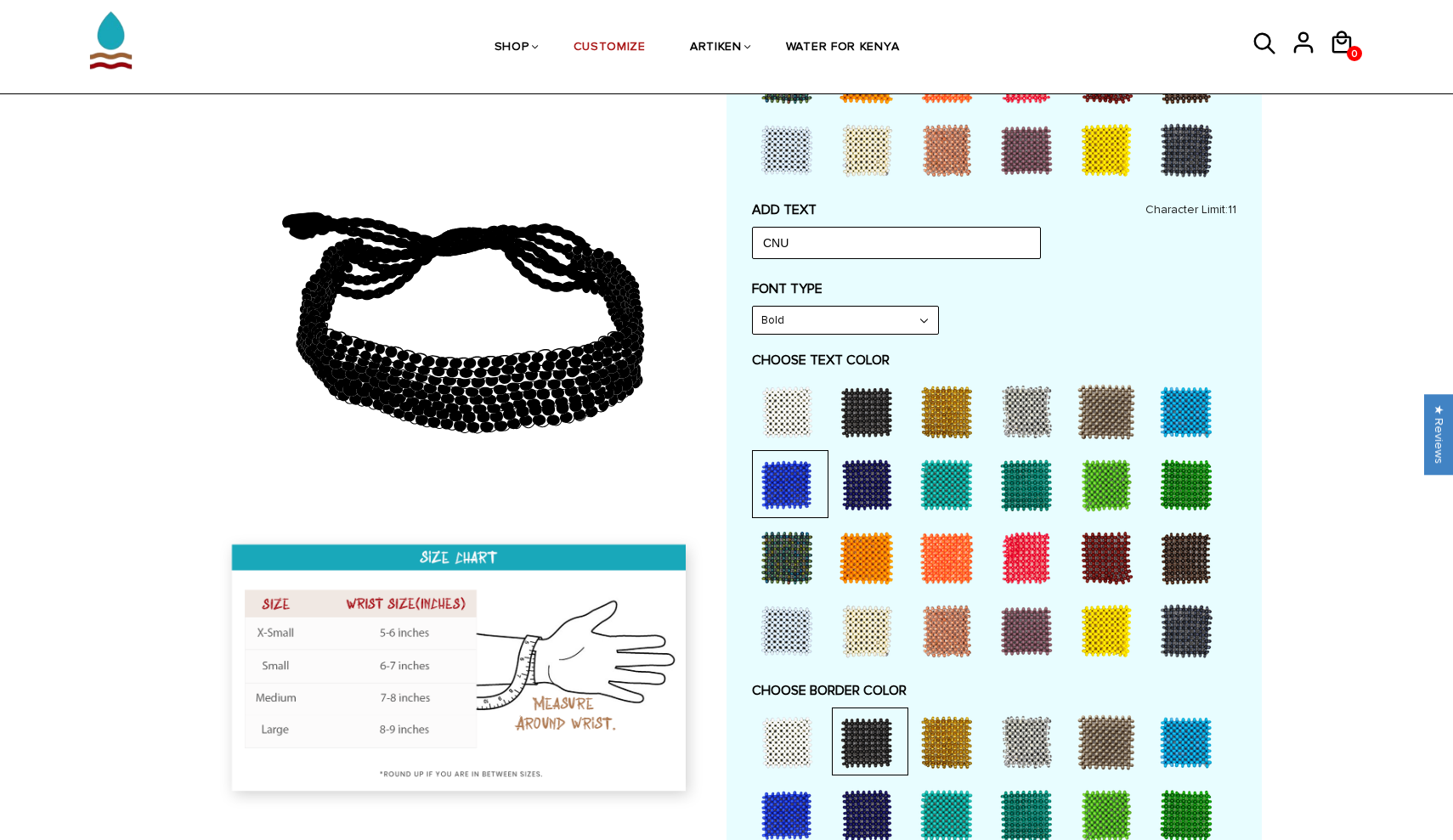 click at bounding box center (787, 412) 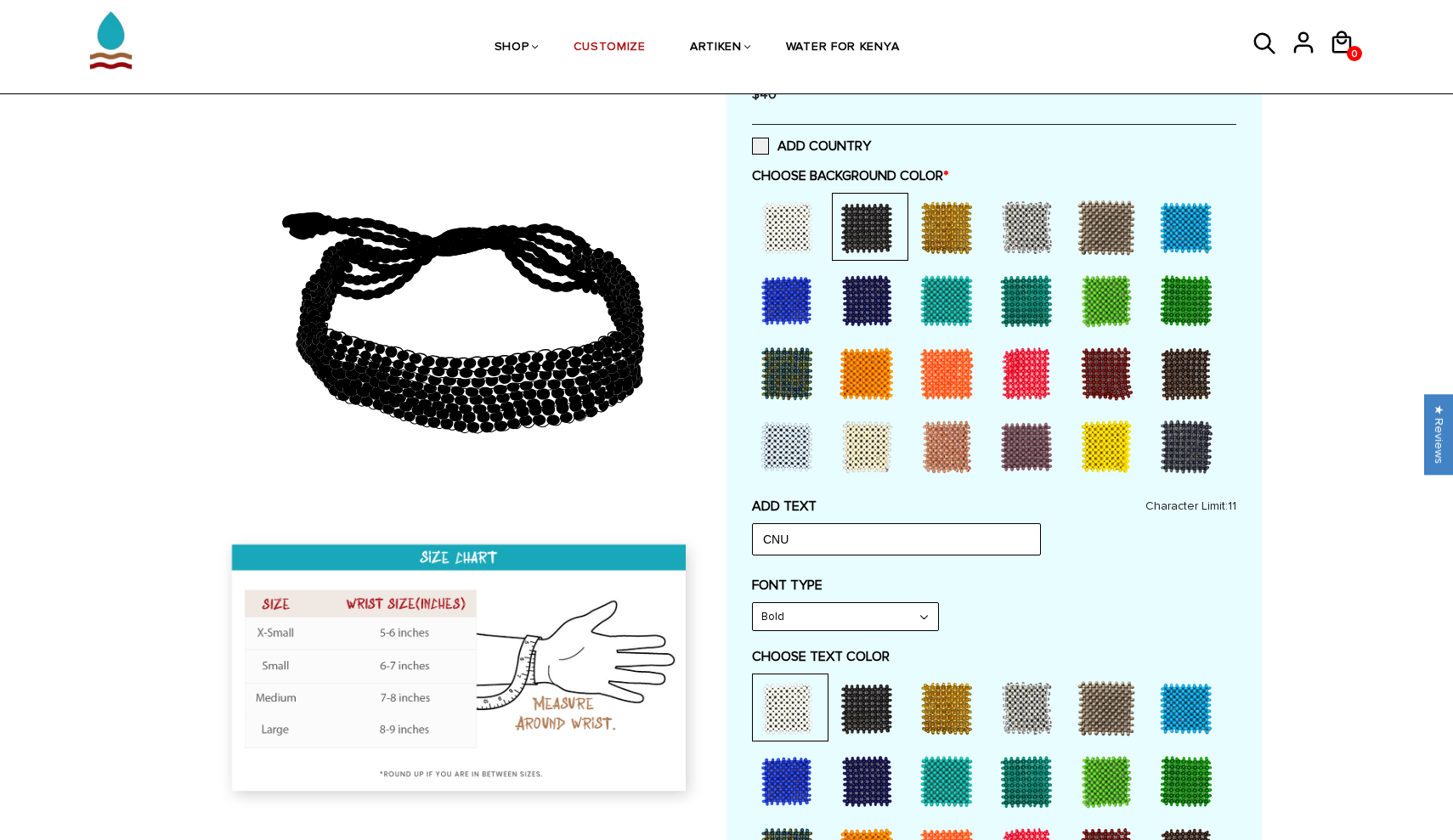 scroll, scrollTop: 351, scrollLeft: 0, axis: vertical 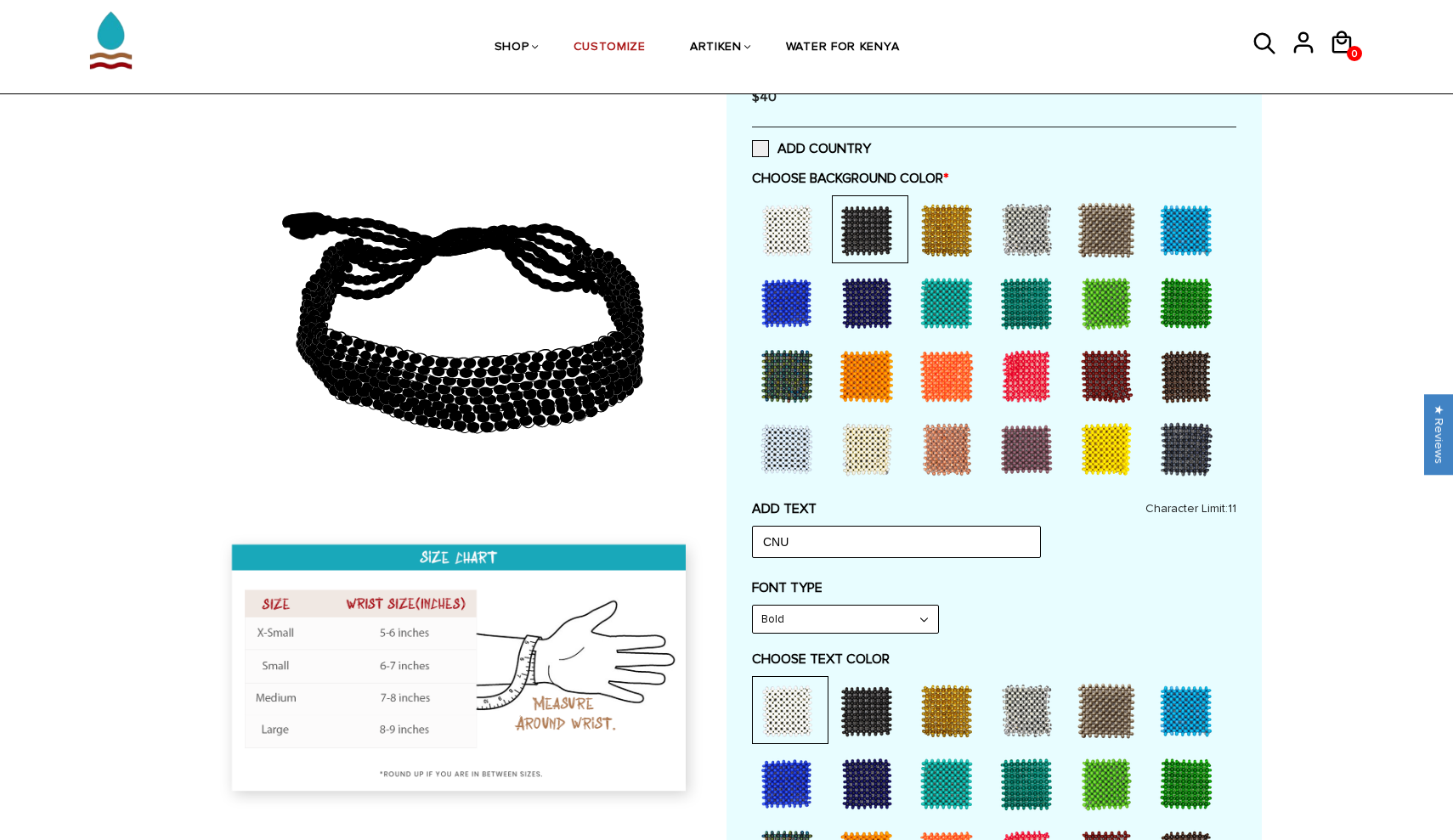 click at bounding box center (787, 303) 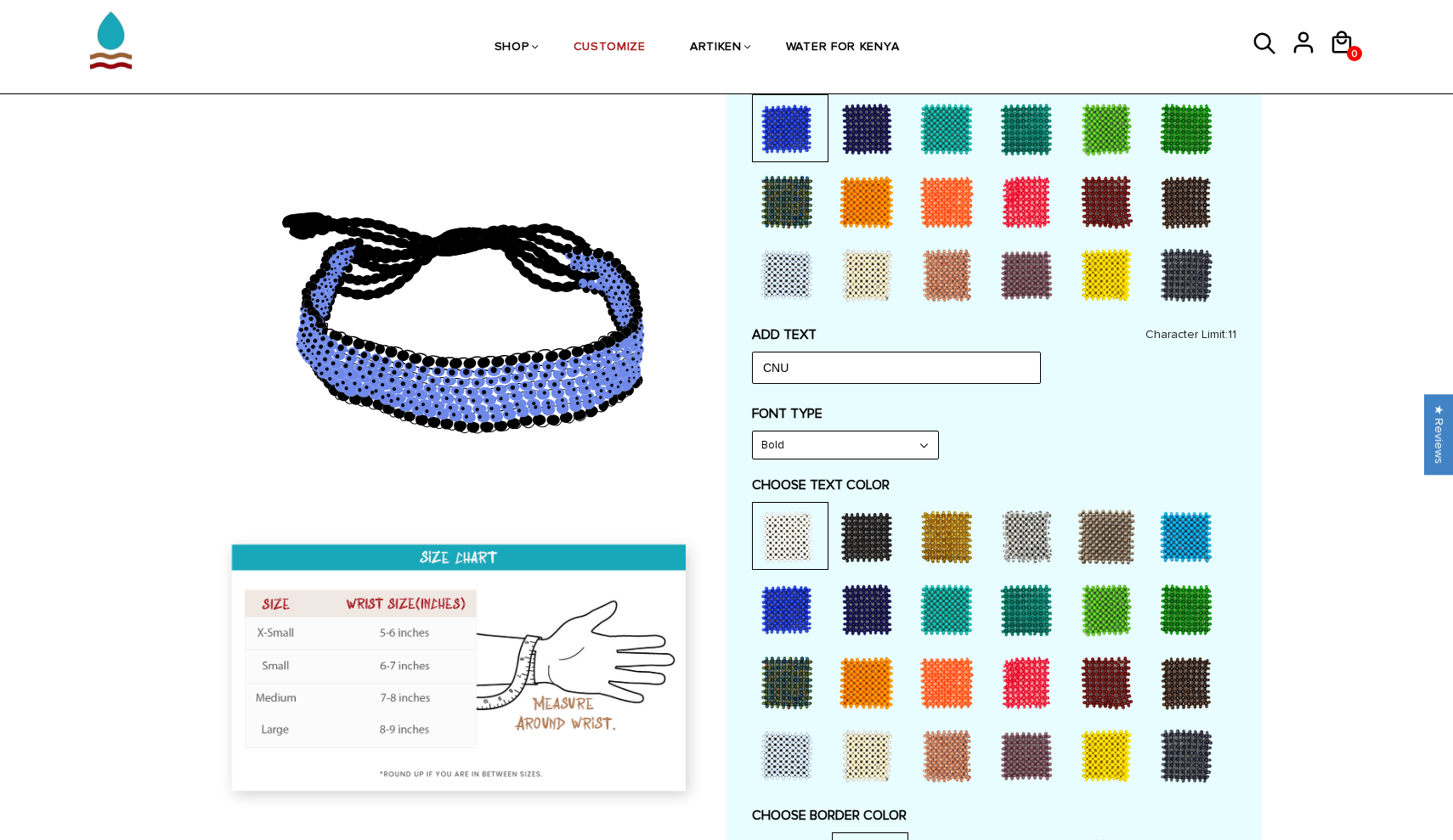 scroll, scrollTop: 543, scrollLeft: 0, axis: vertical 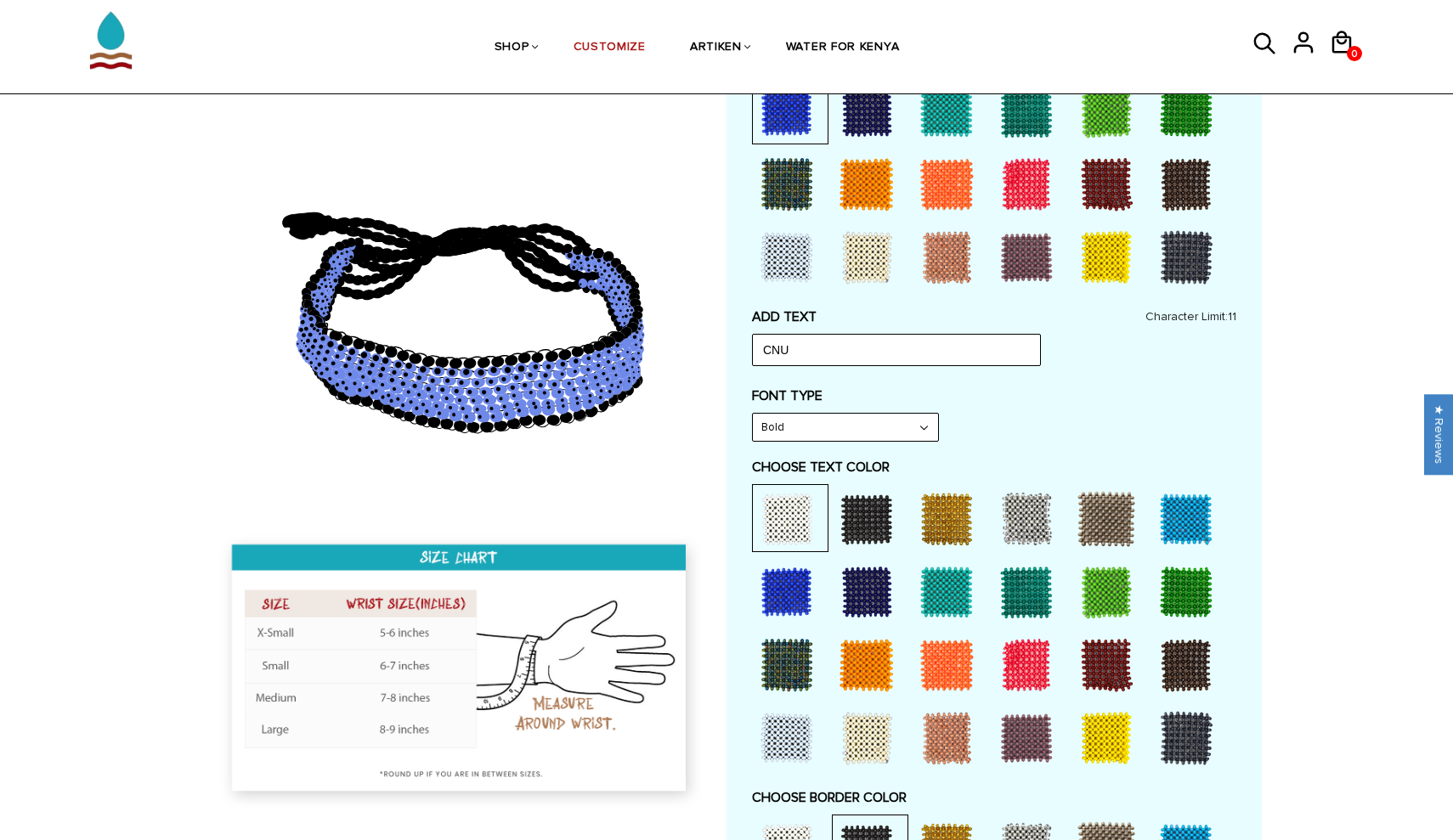 click at bounding box center [787, 592] 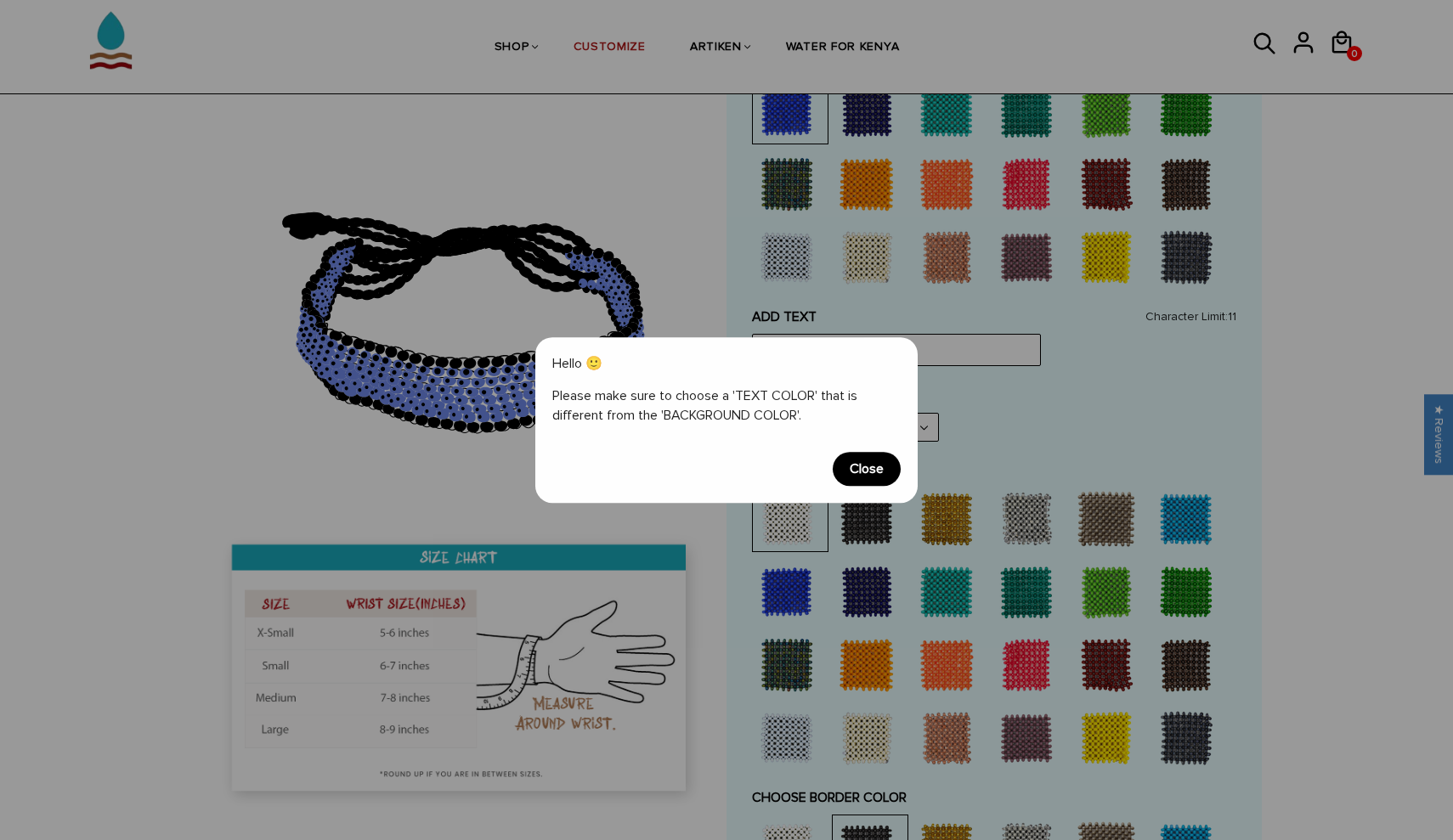 click on "Close" at bounding box center [867, 469] 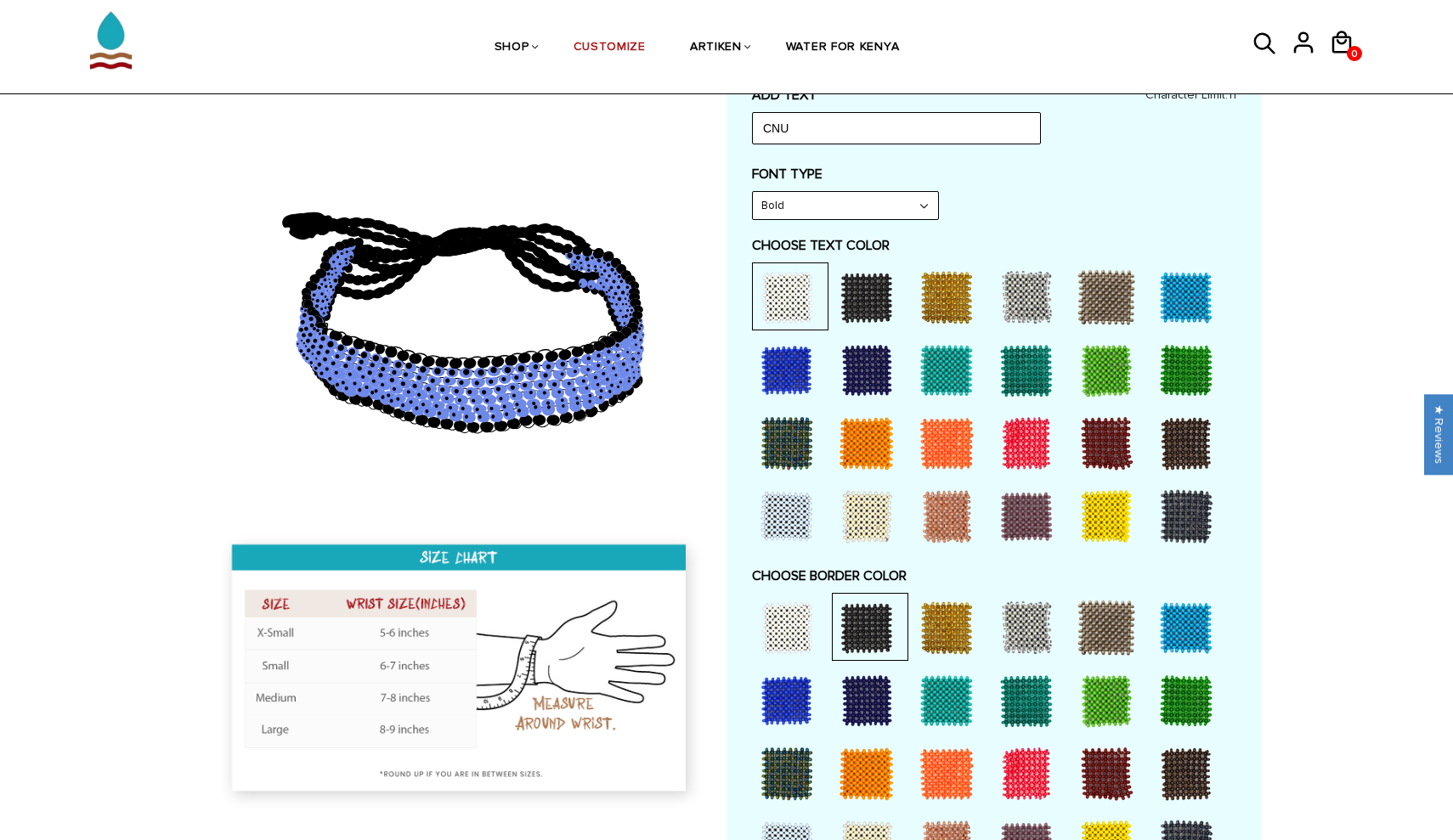 scroll, scrollTop: 799, scrollLeft: 0, axis: vertical 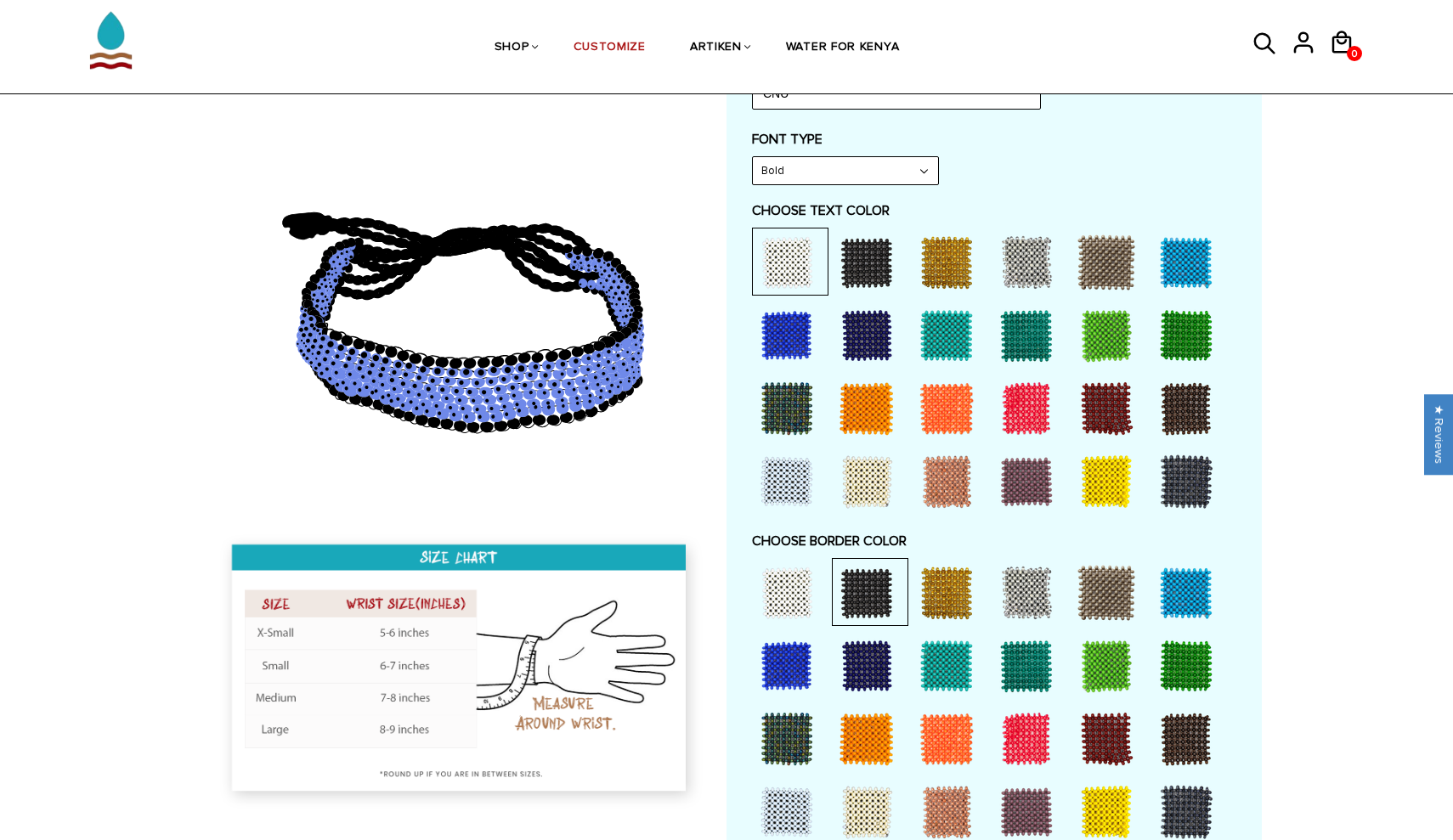 click at bounding box center [787, 666] 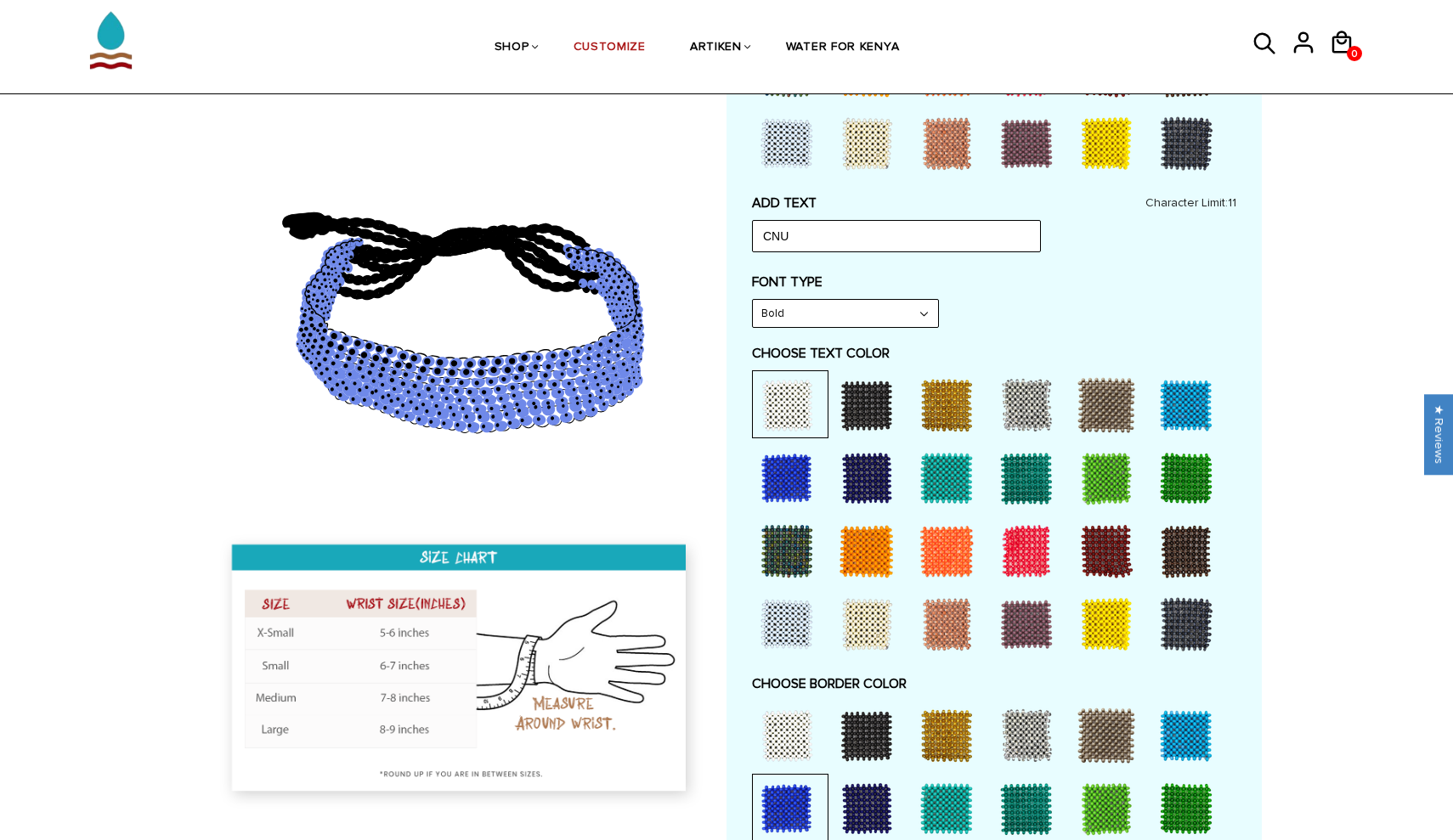 scroll, scrollTop: 656, scrollLeft: 0, axis: vertical 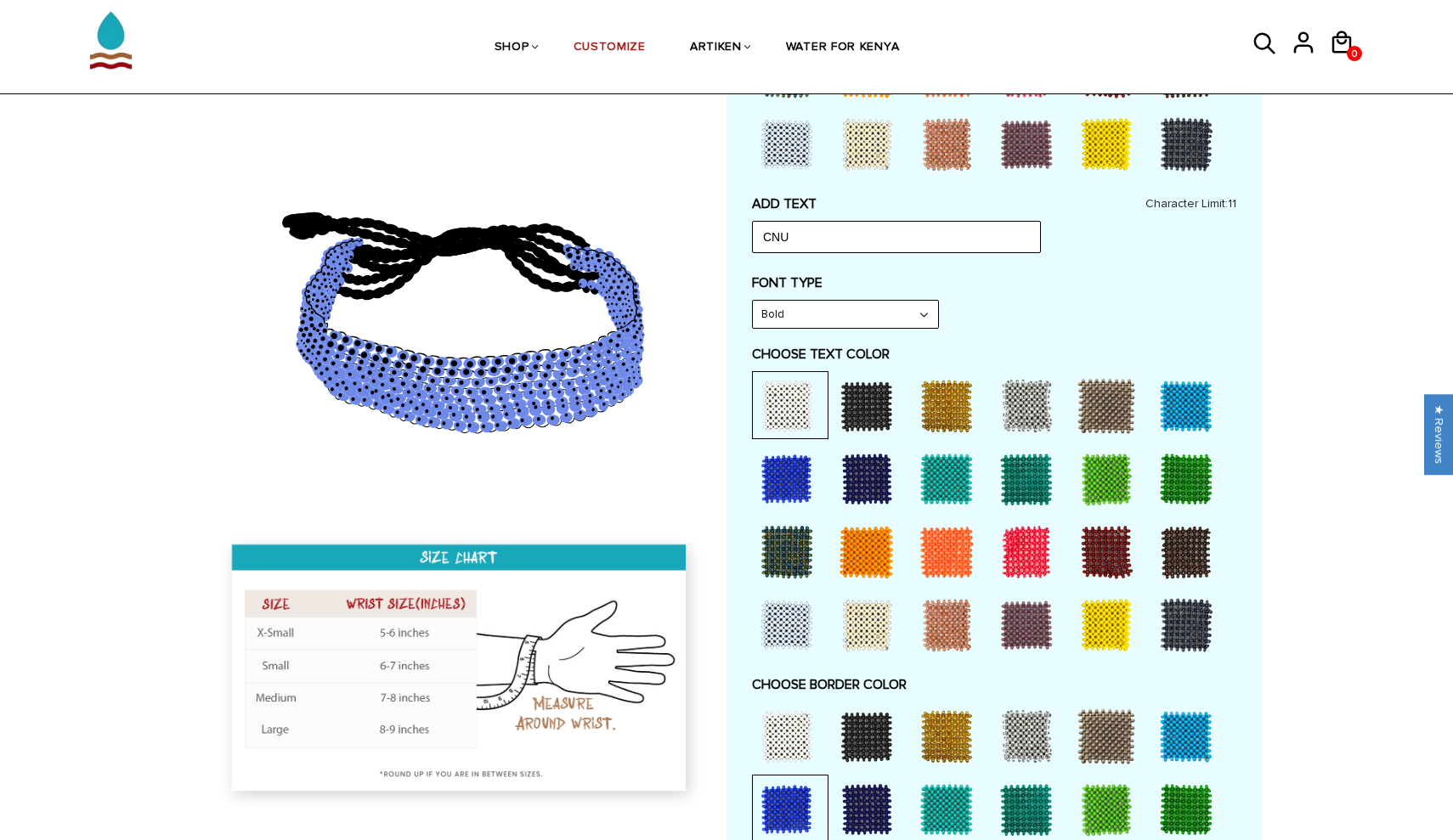 click at bounding box center (867, 736) 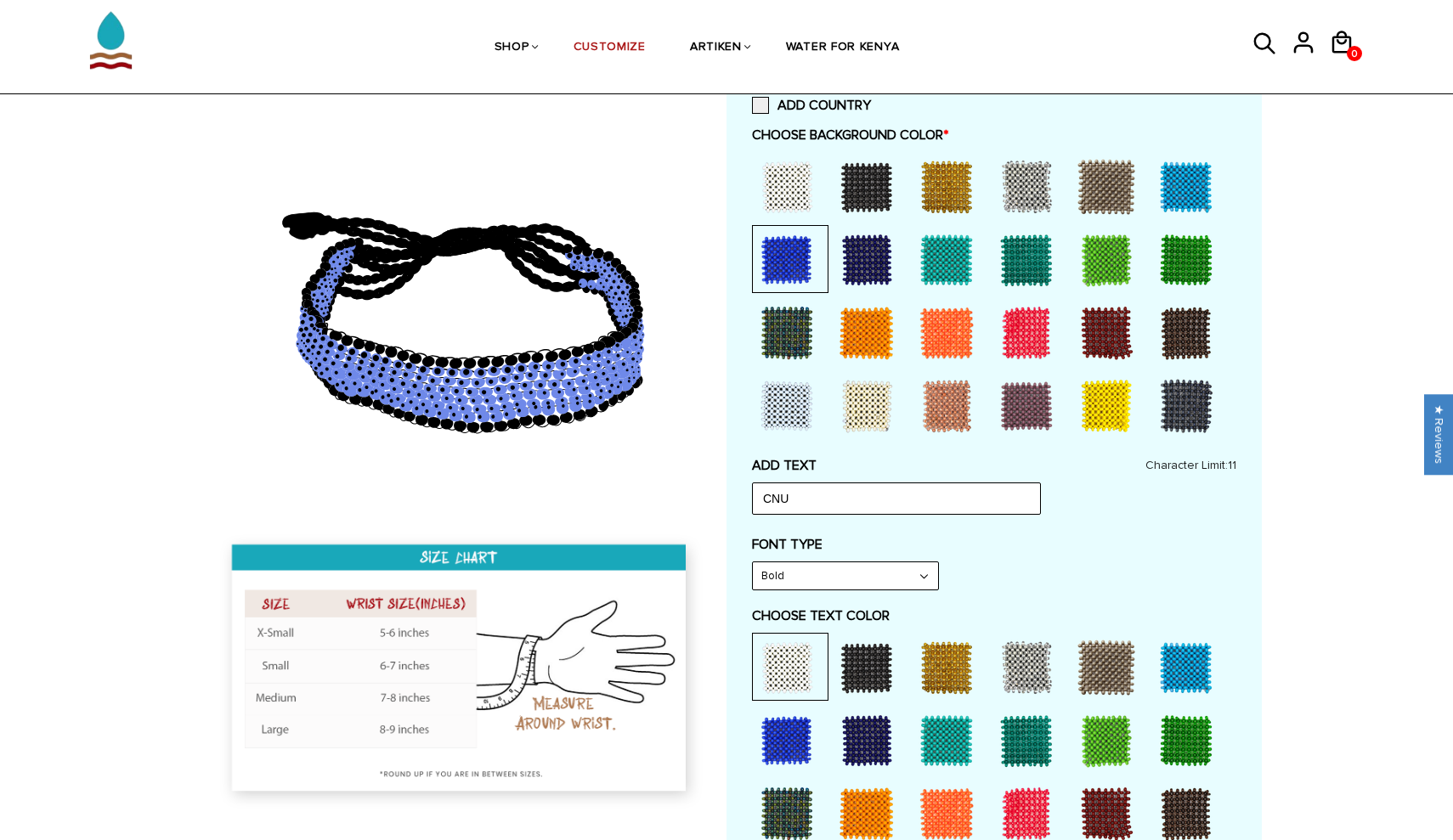 scroll, scrollTop: 390, scrollLeft: 0, axis: vertical 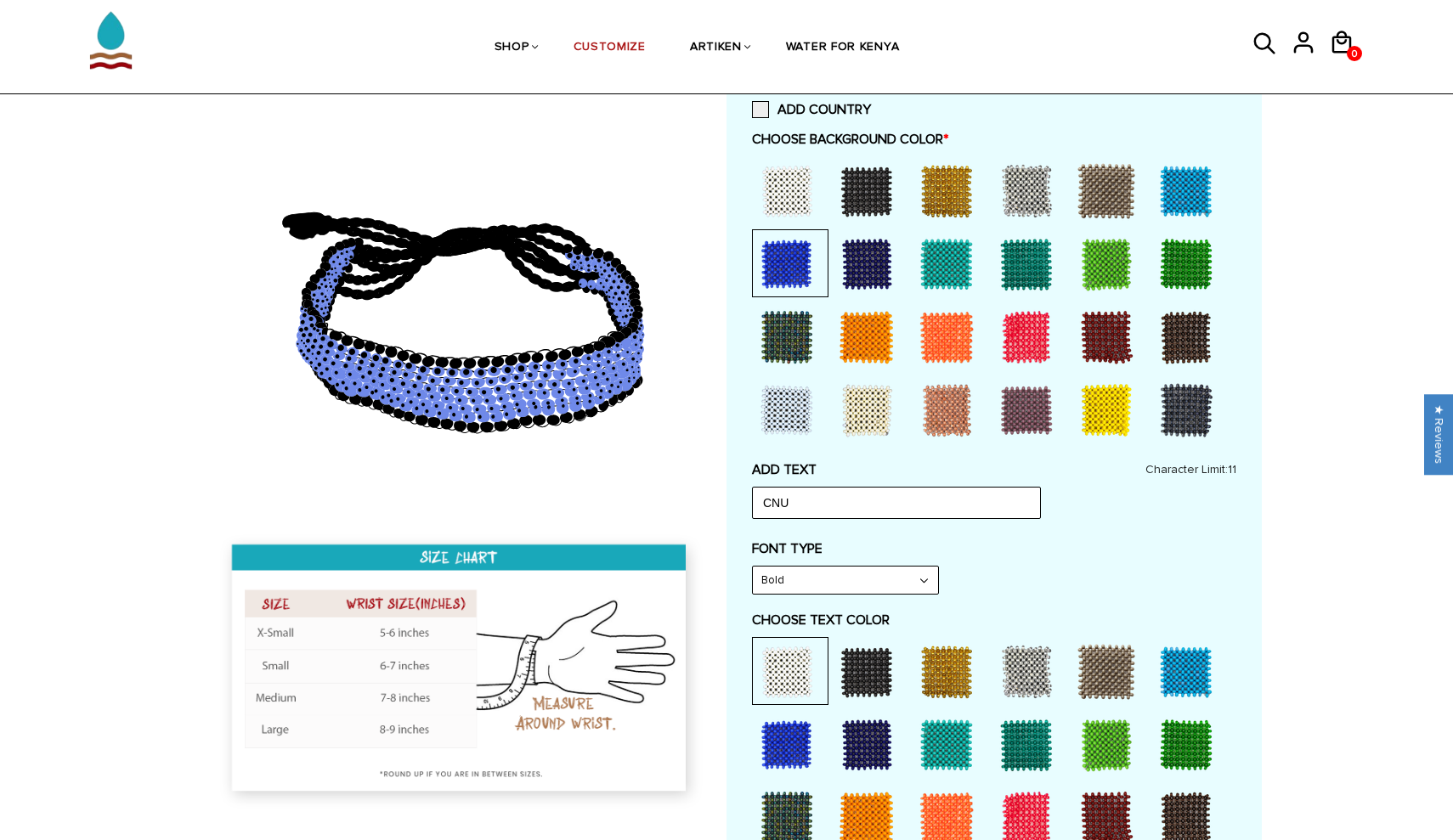 click at bounding box center (867, 191) 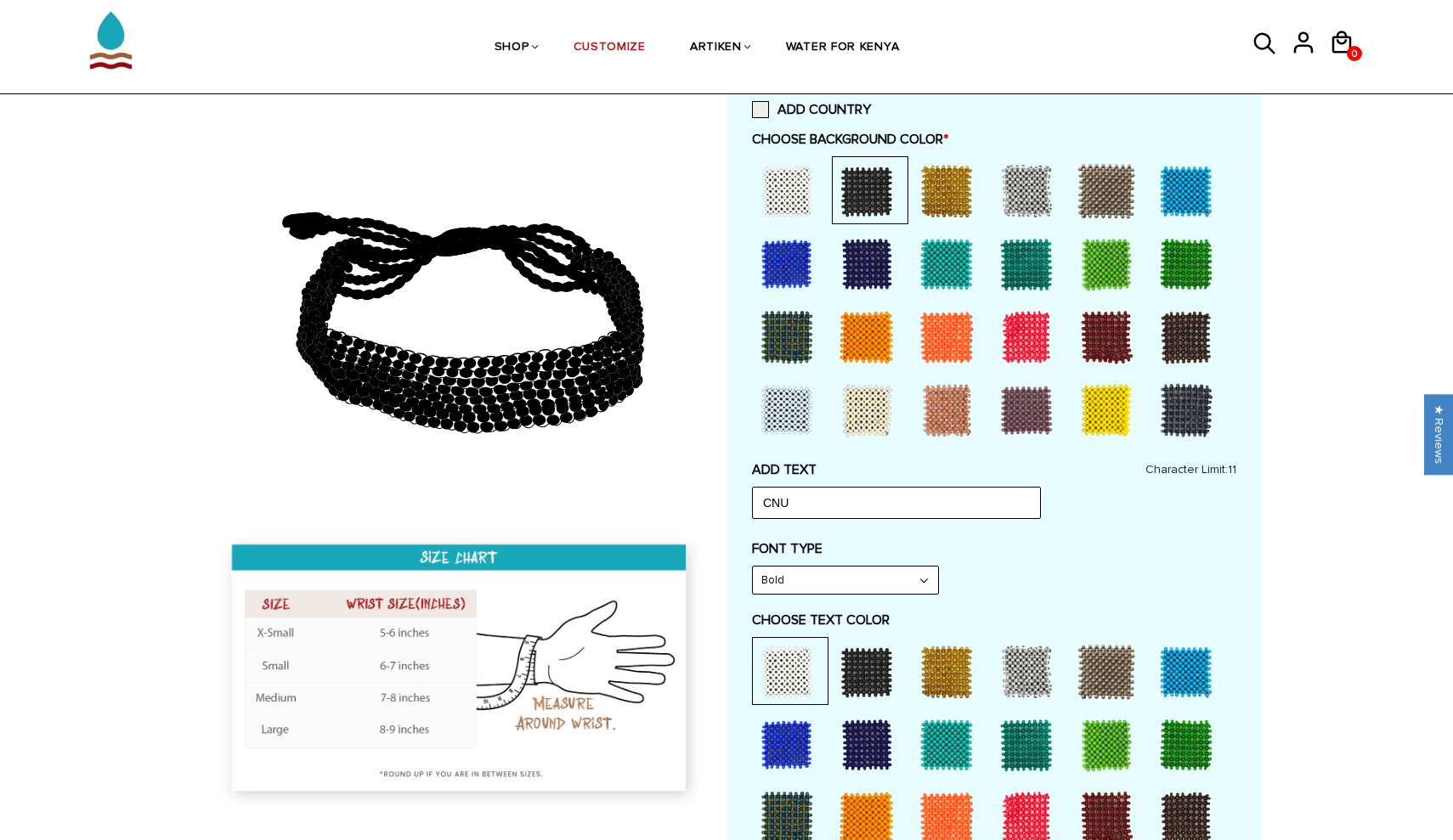 click at bounding box center [787, 264] 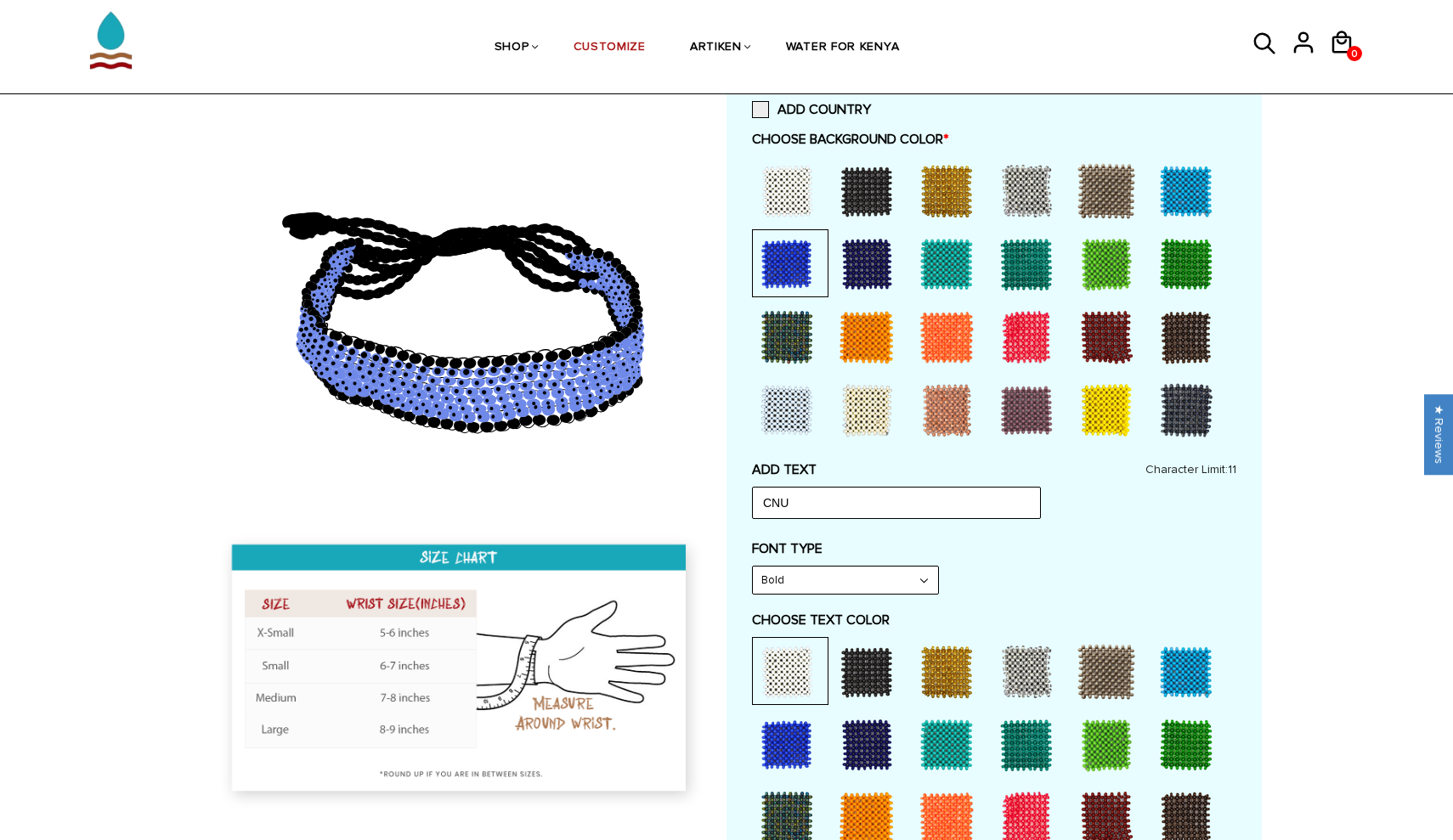 click at bounding box center [787, 264] 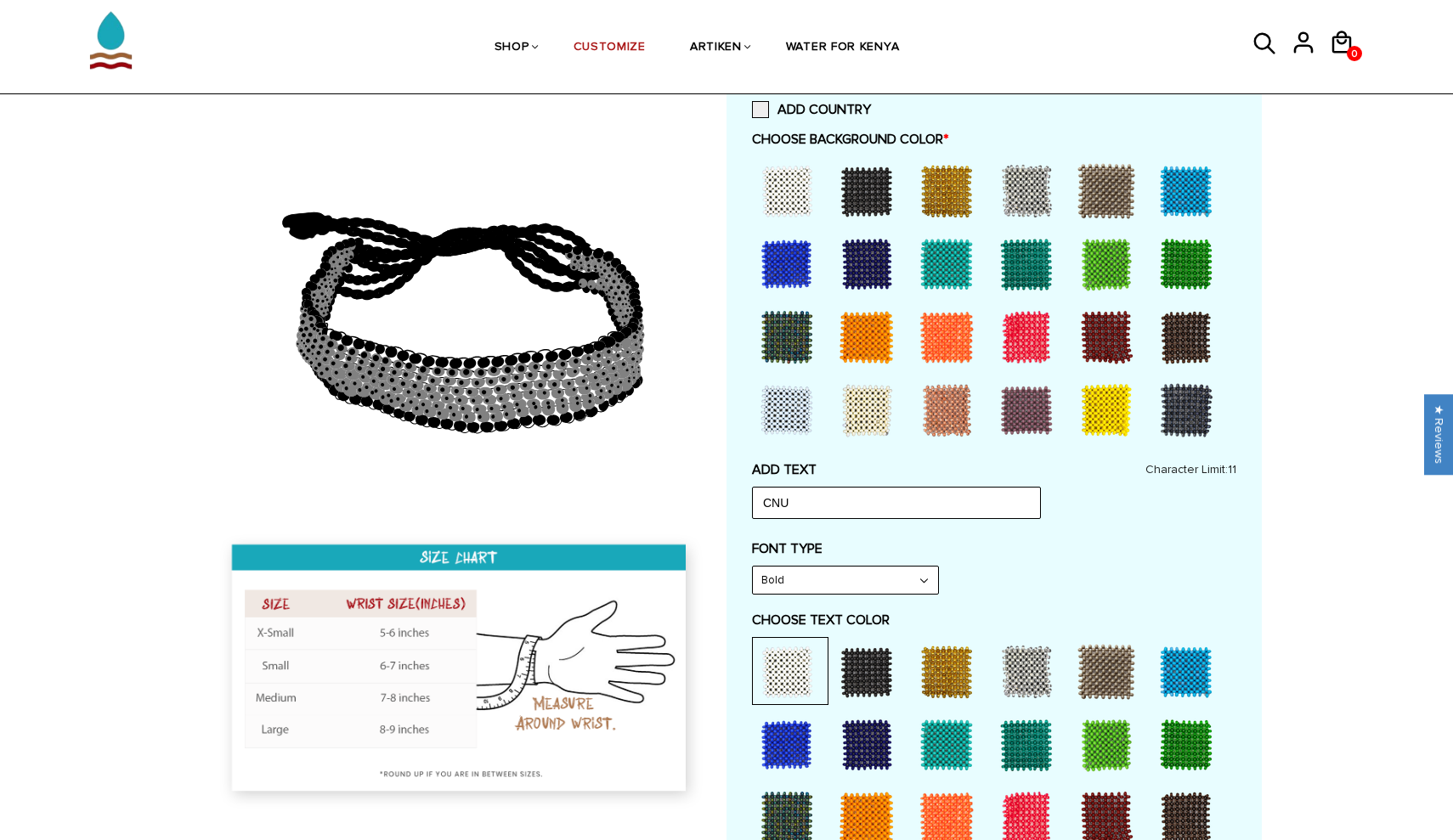 click at bounding box center (787, 264) 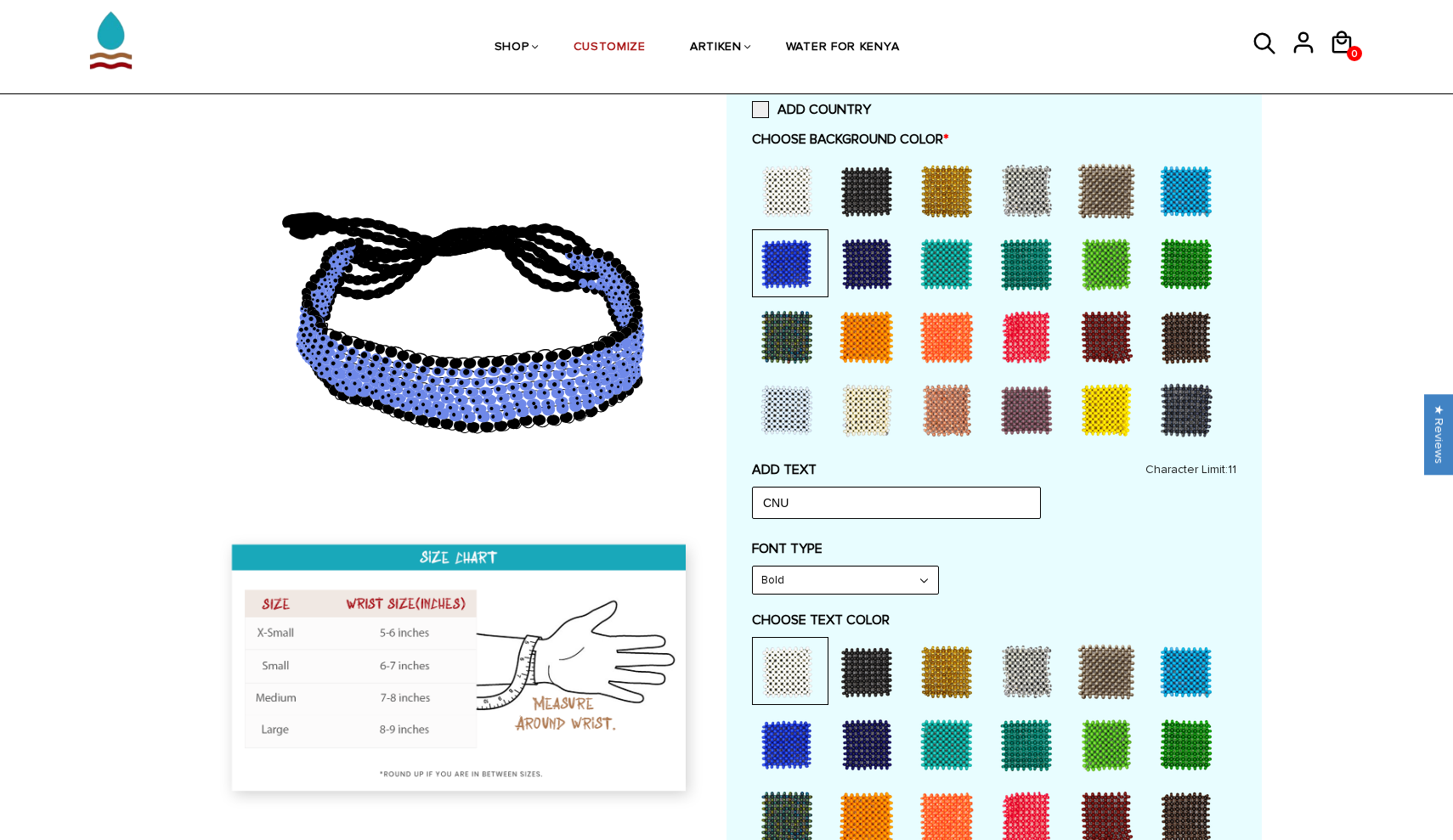 click at bounding box center [787, 264] 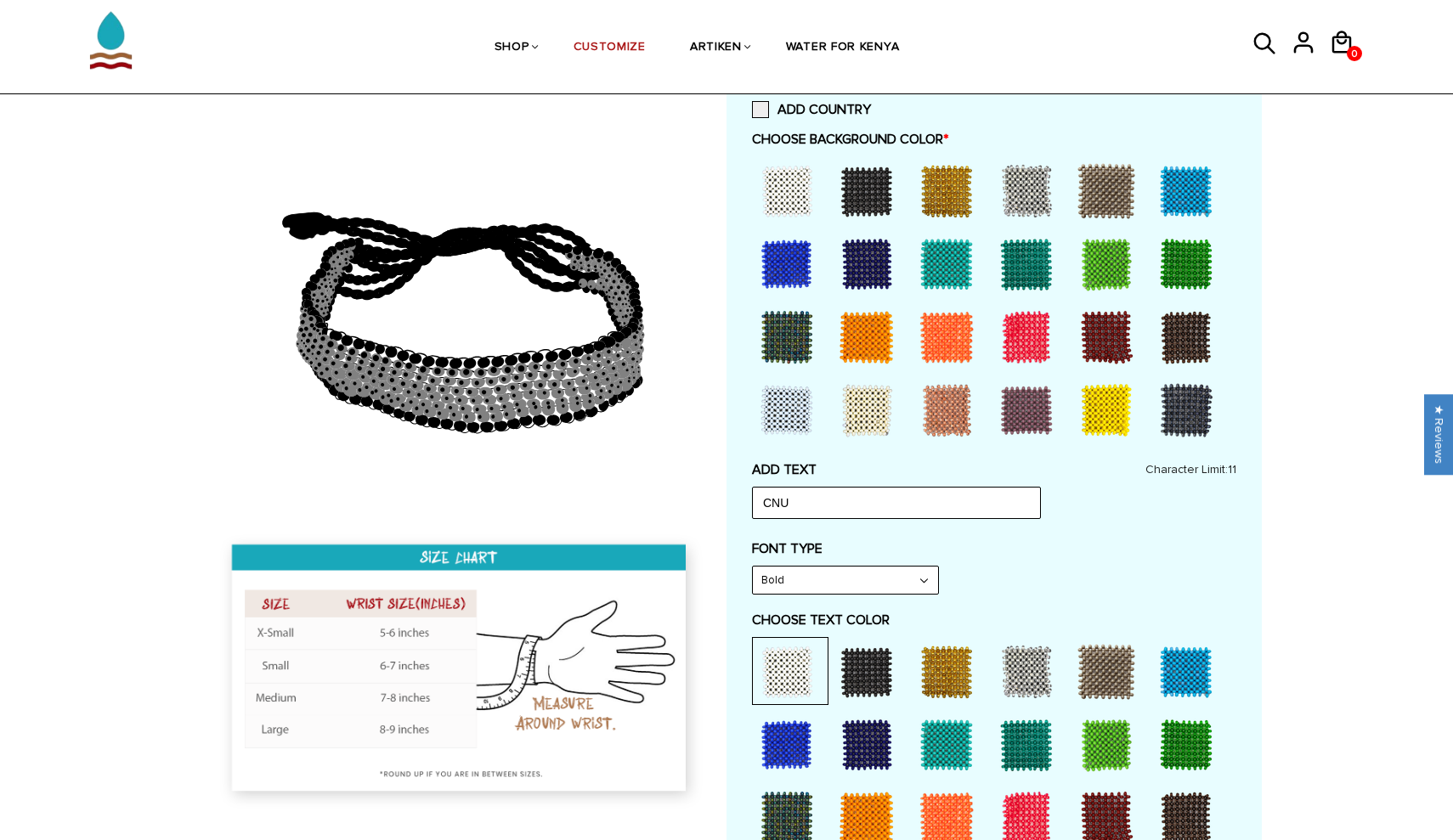 click at bounding box center [787, 264] 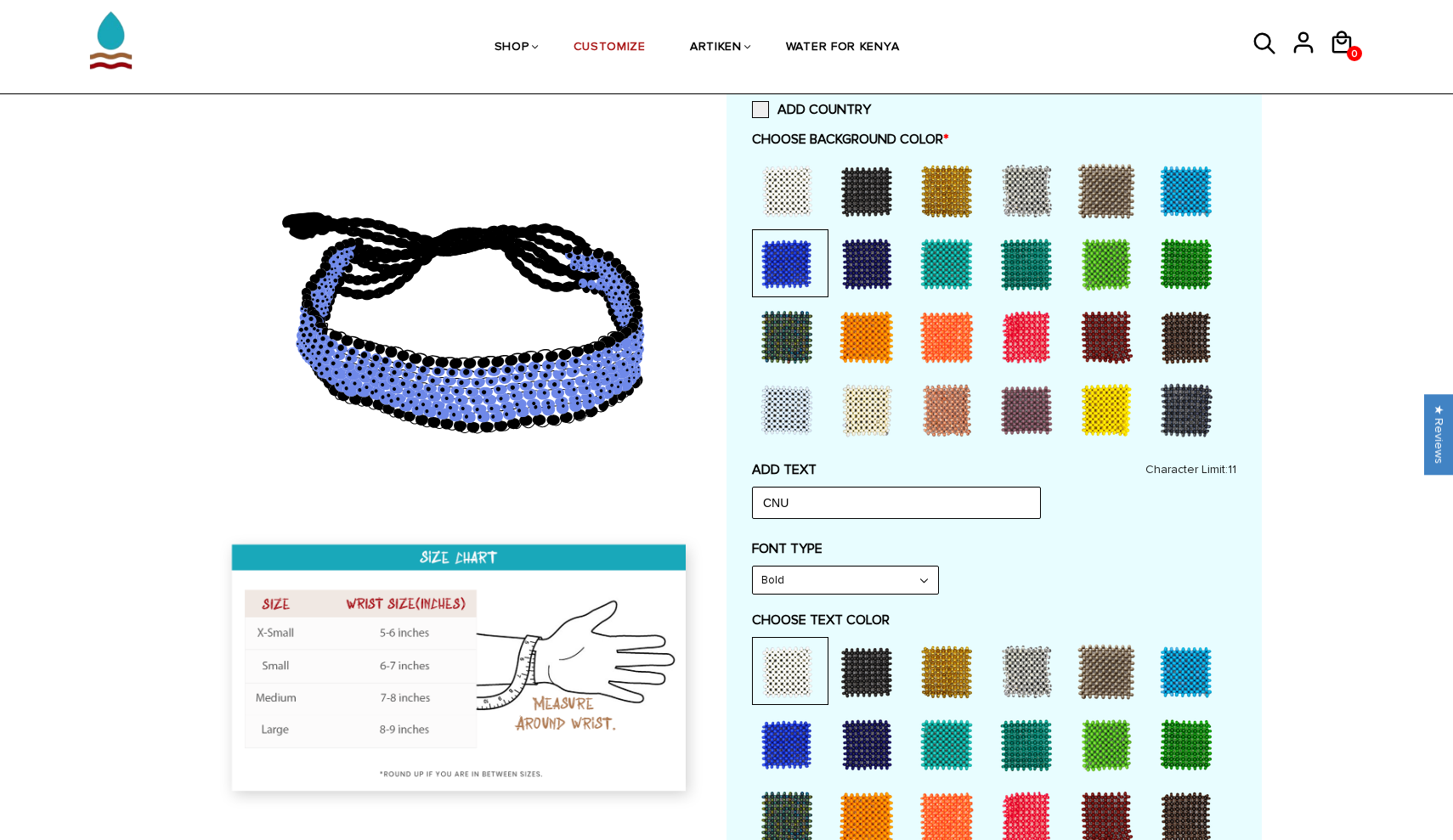 click at bounding box center [787, 264] 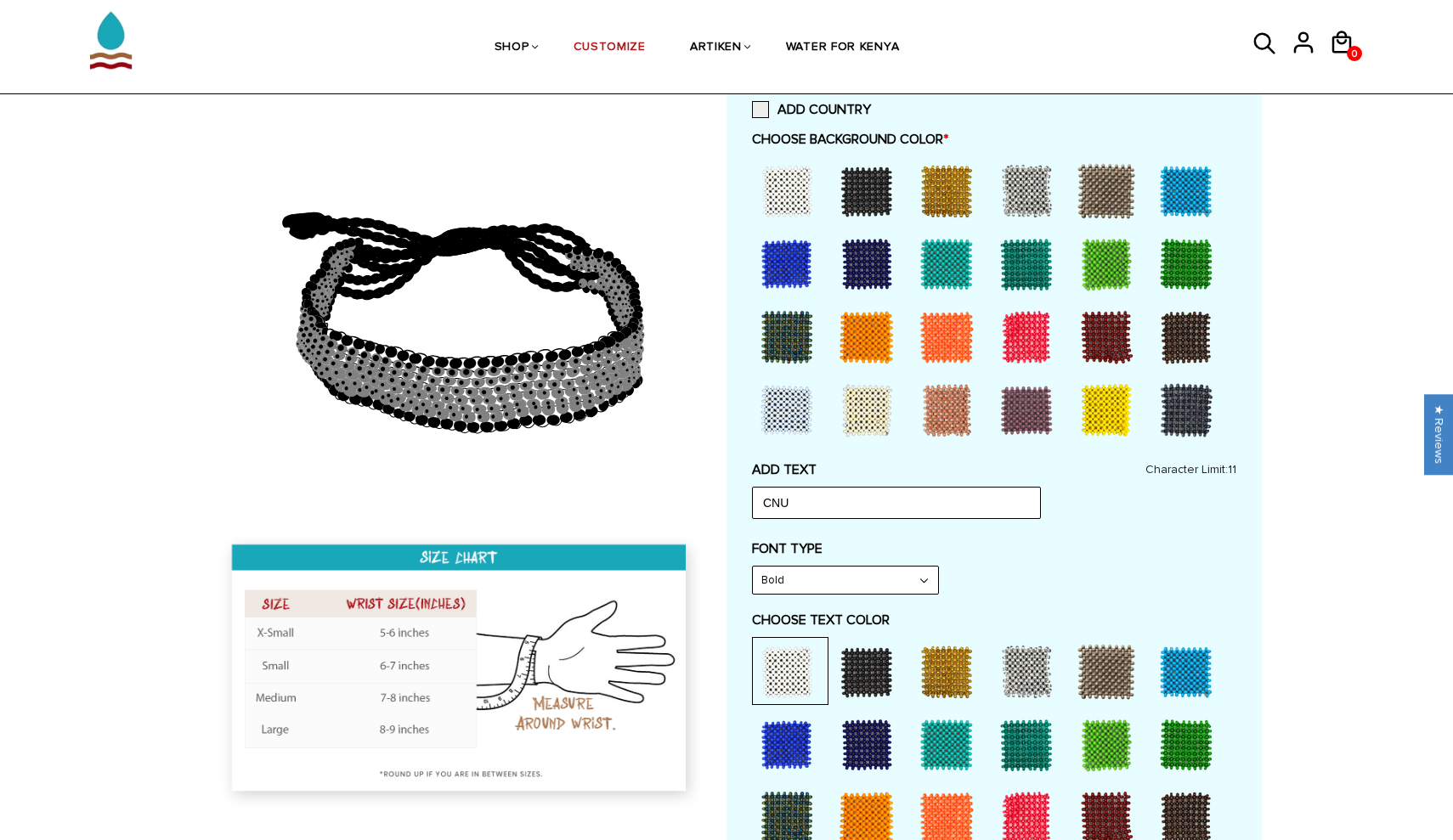 click at bounding box center (787, 264) 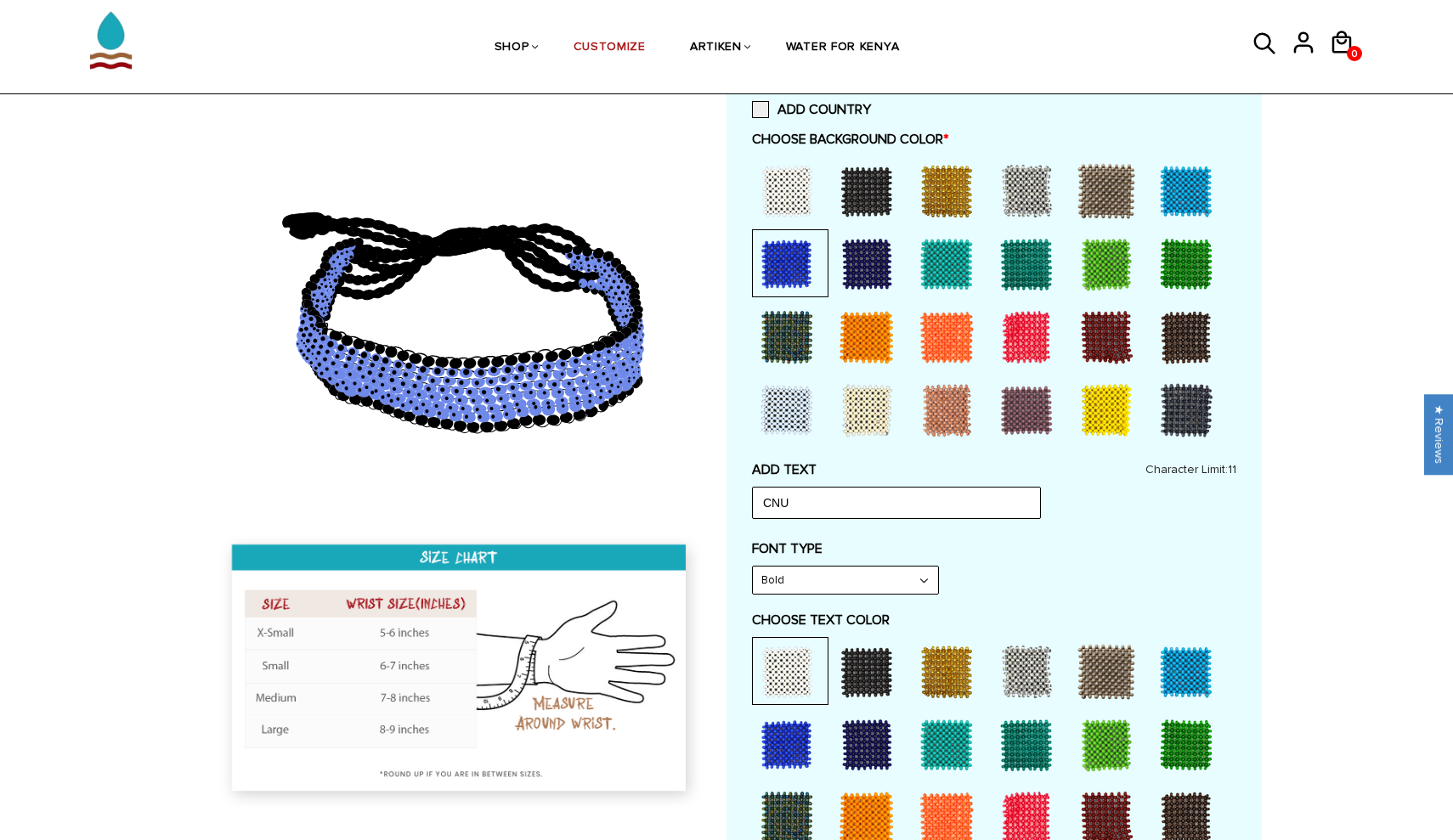 click at bounding box center [787, 264] 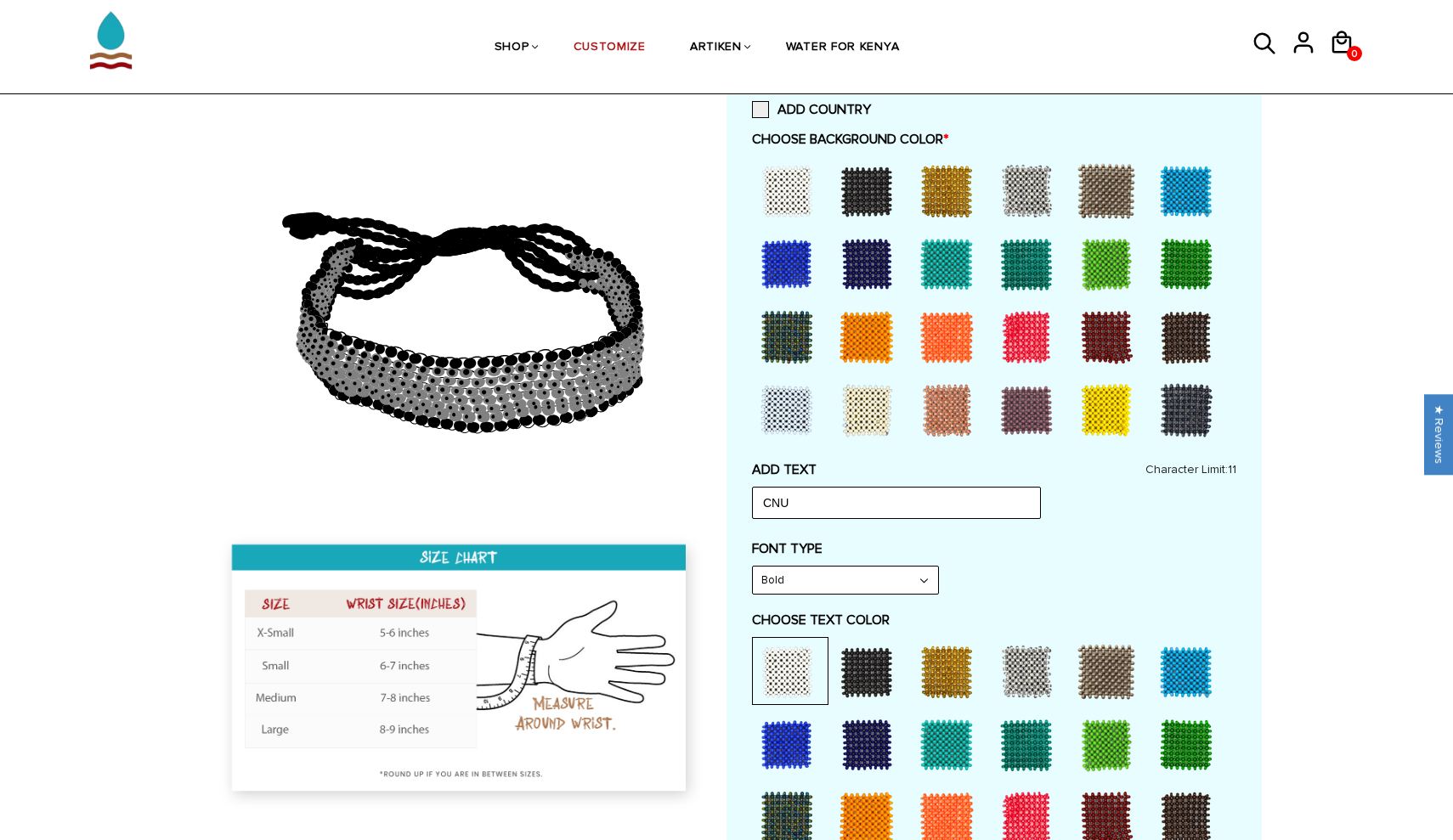 click at bounding box center [787, 264] 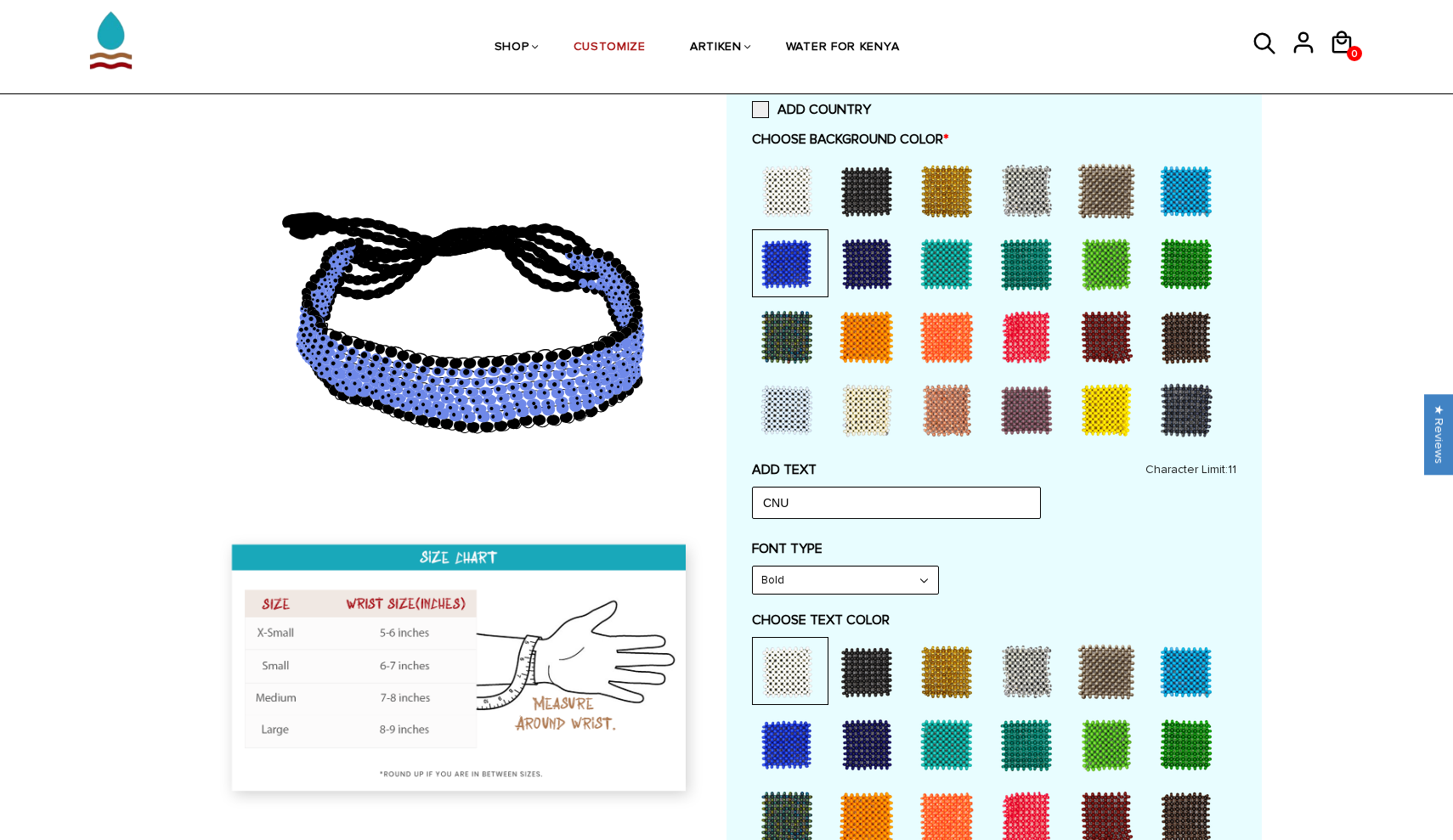 click at bounding box center (787, 264) 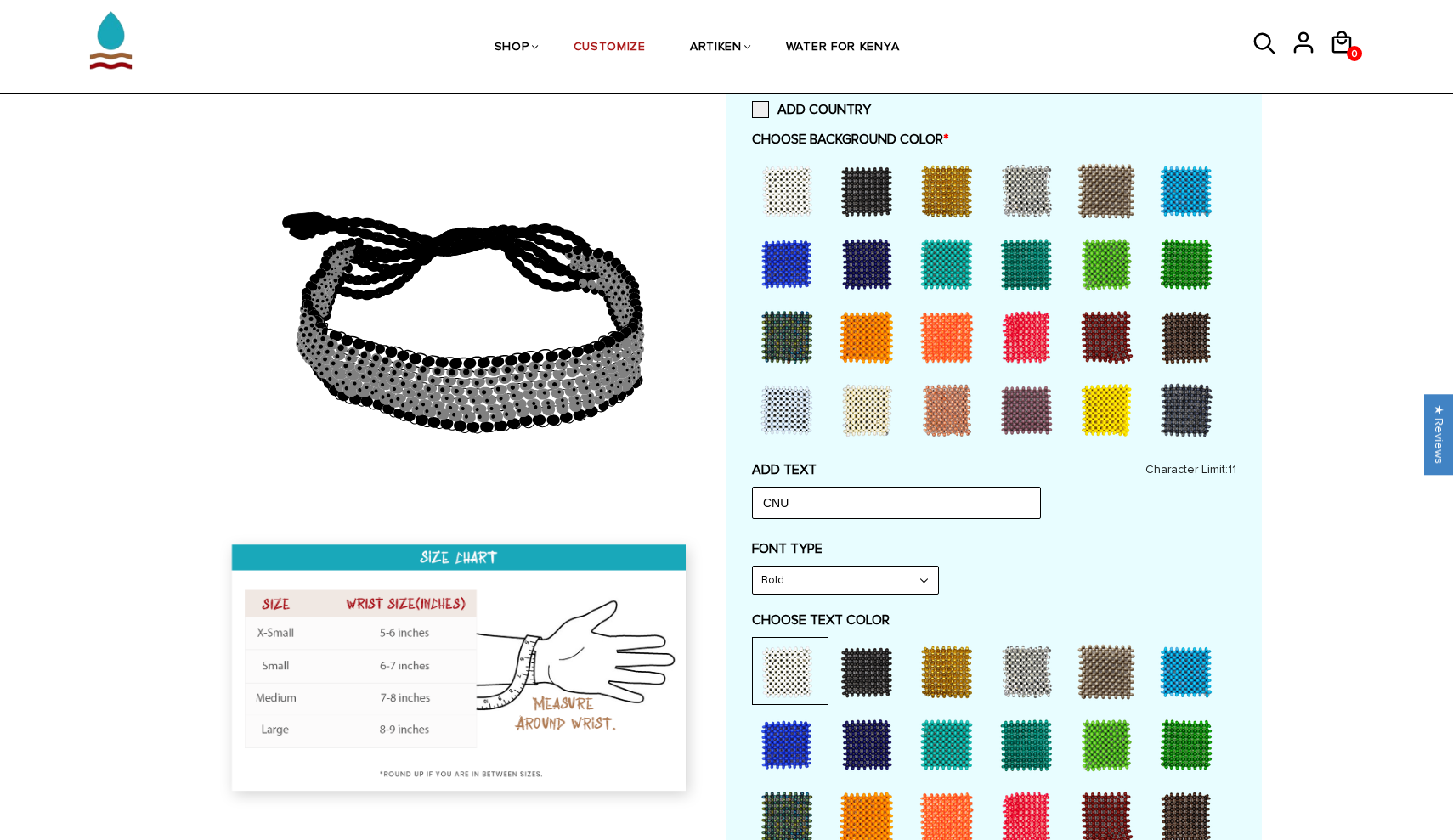 click at bounding box center [787, 264] 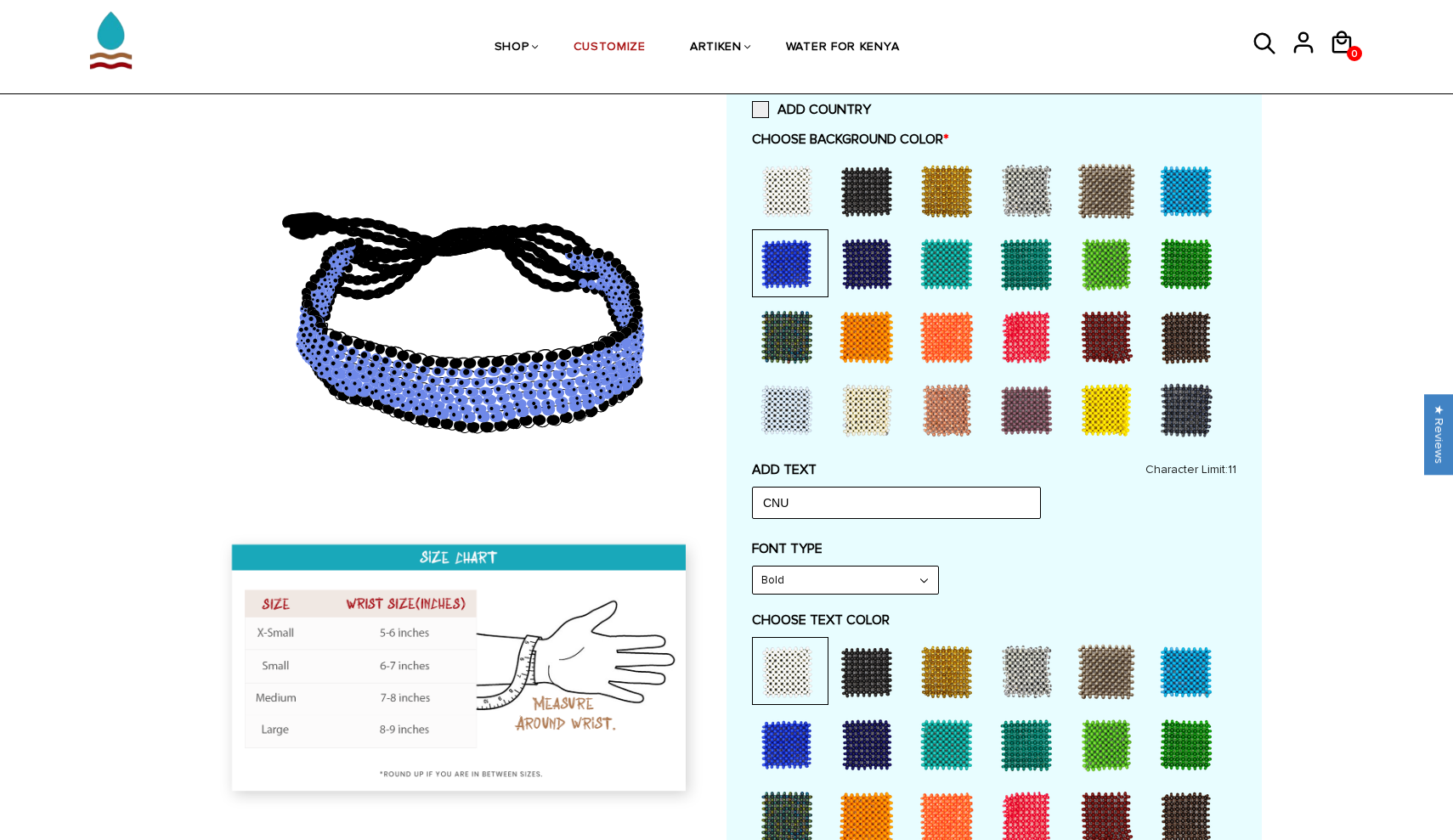 click at bounding box center (867, 191) 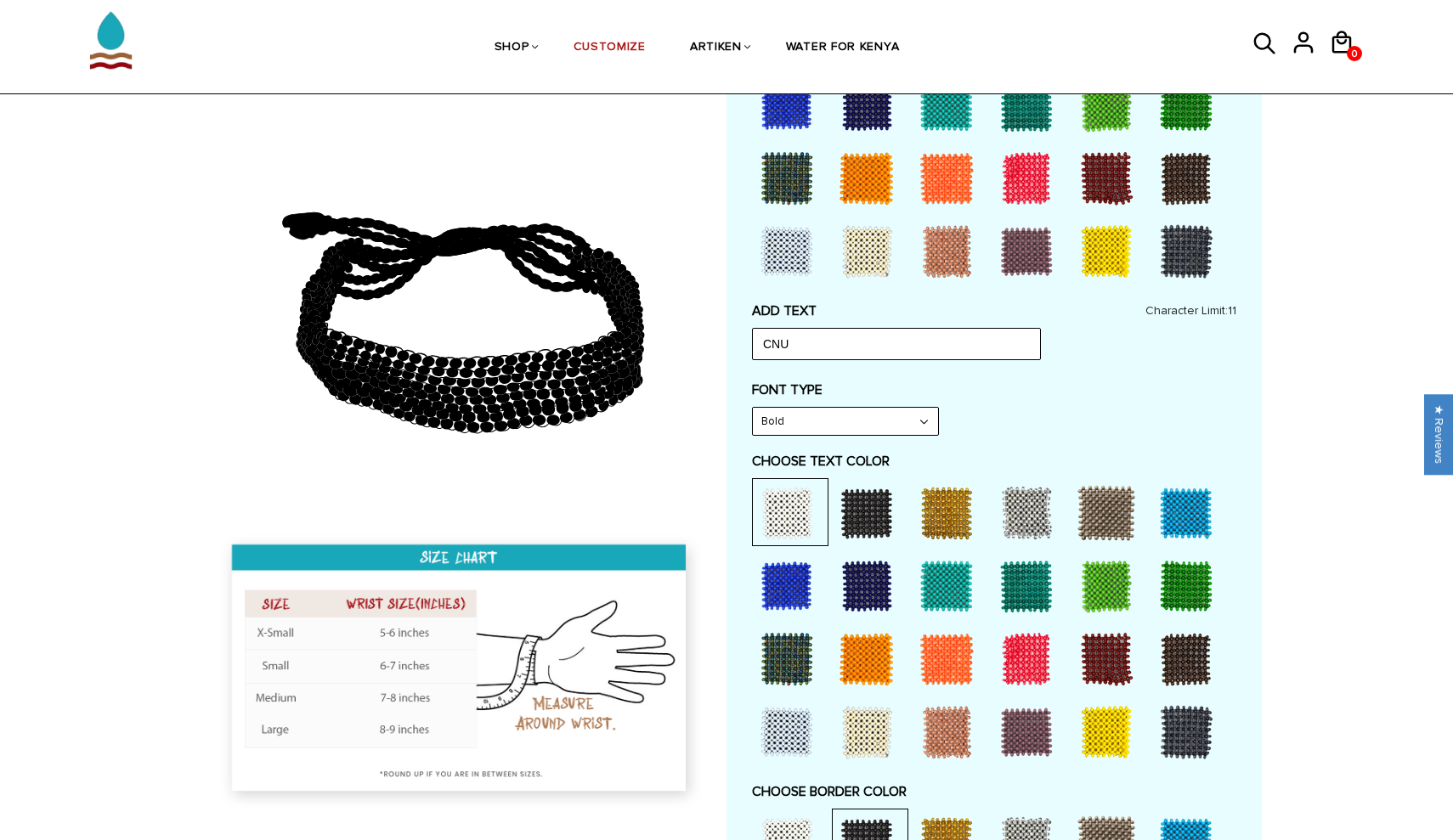 scroll, scrollTop: 559, scrollLeft: 0, axis: vertical 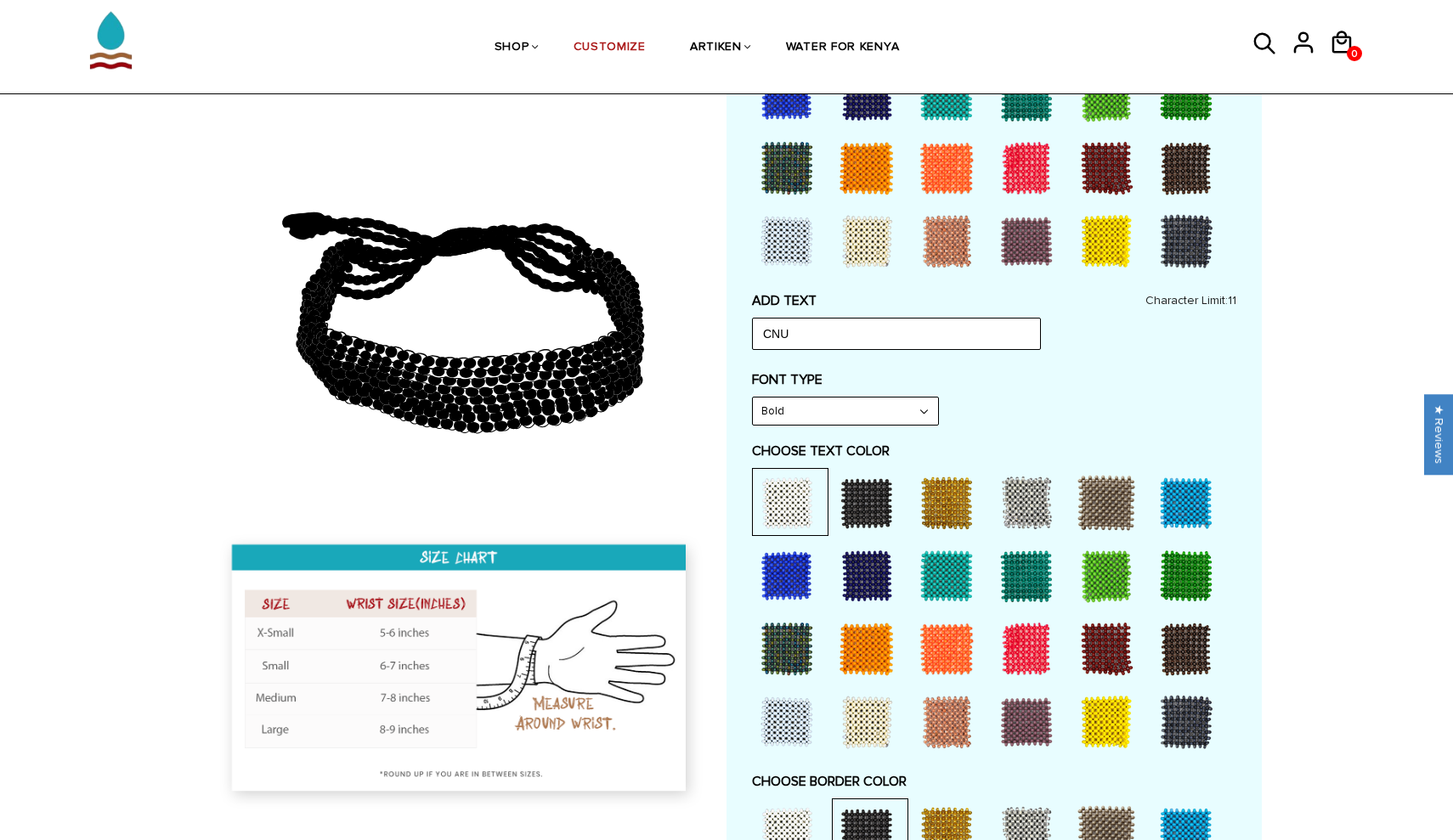 click at bounding box center [787, 576] 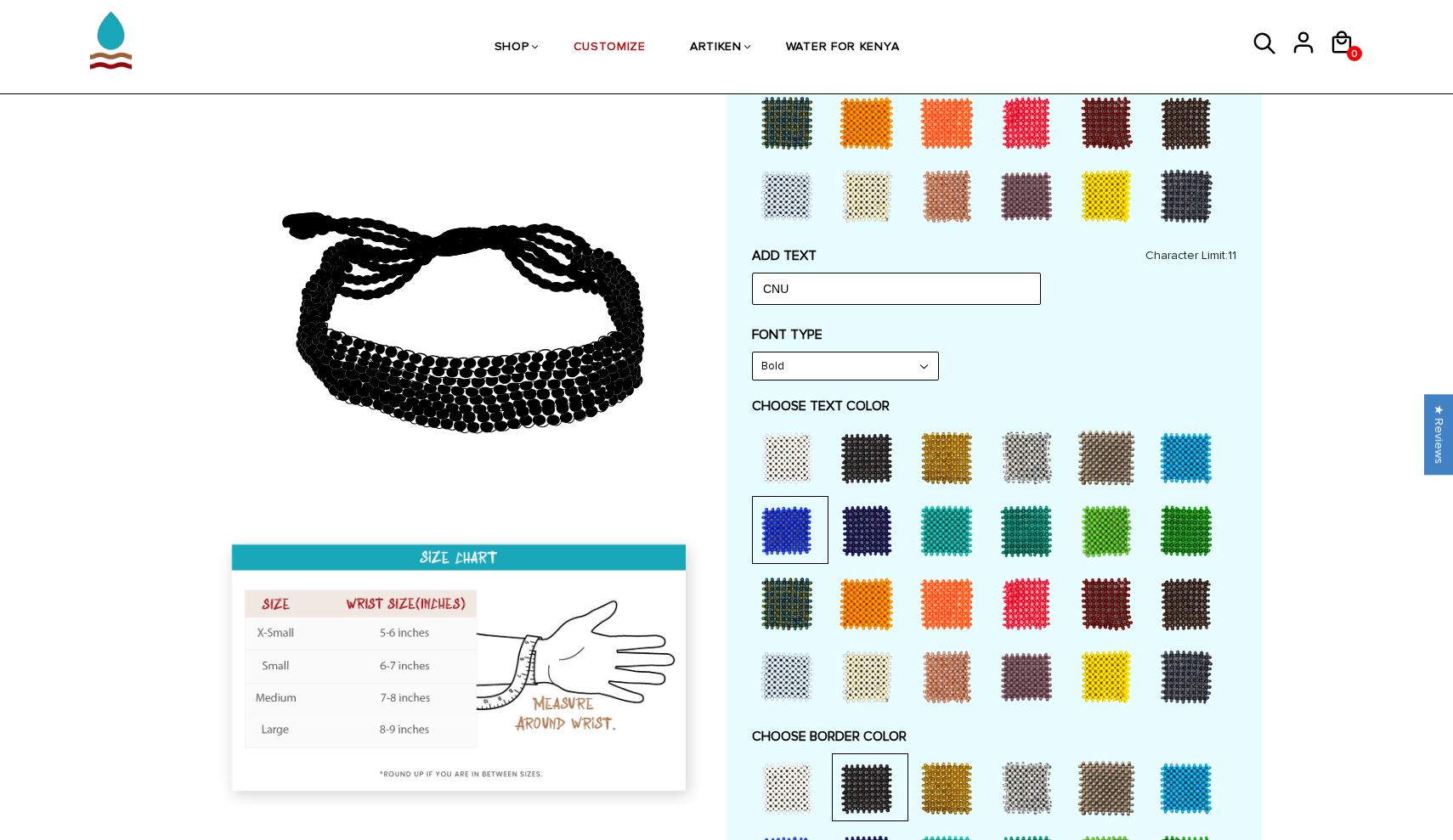 scroll, scrollTop: 613, scrollLeft: 0, axis: vertical 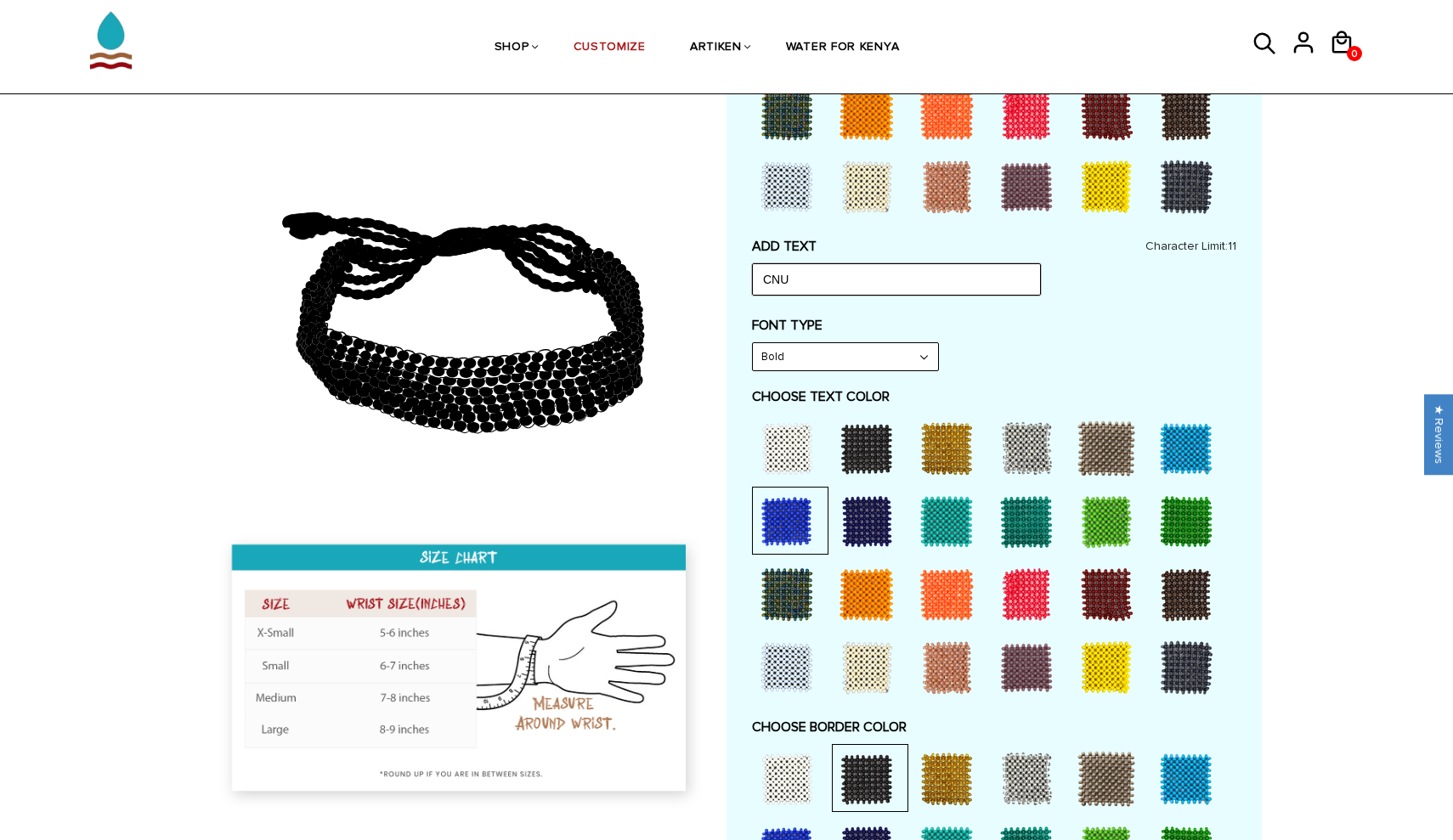 drag, startPoint x: 811, startPoint y: 272, endPoint x: 958, endPoint y: 319, distance: 154.33081 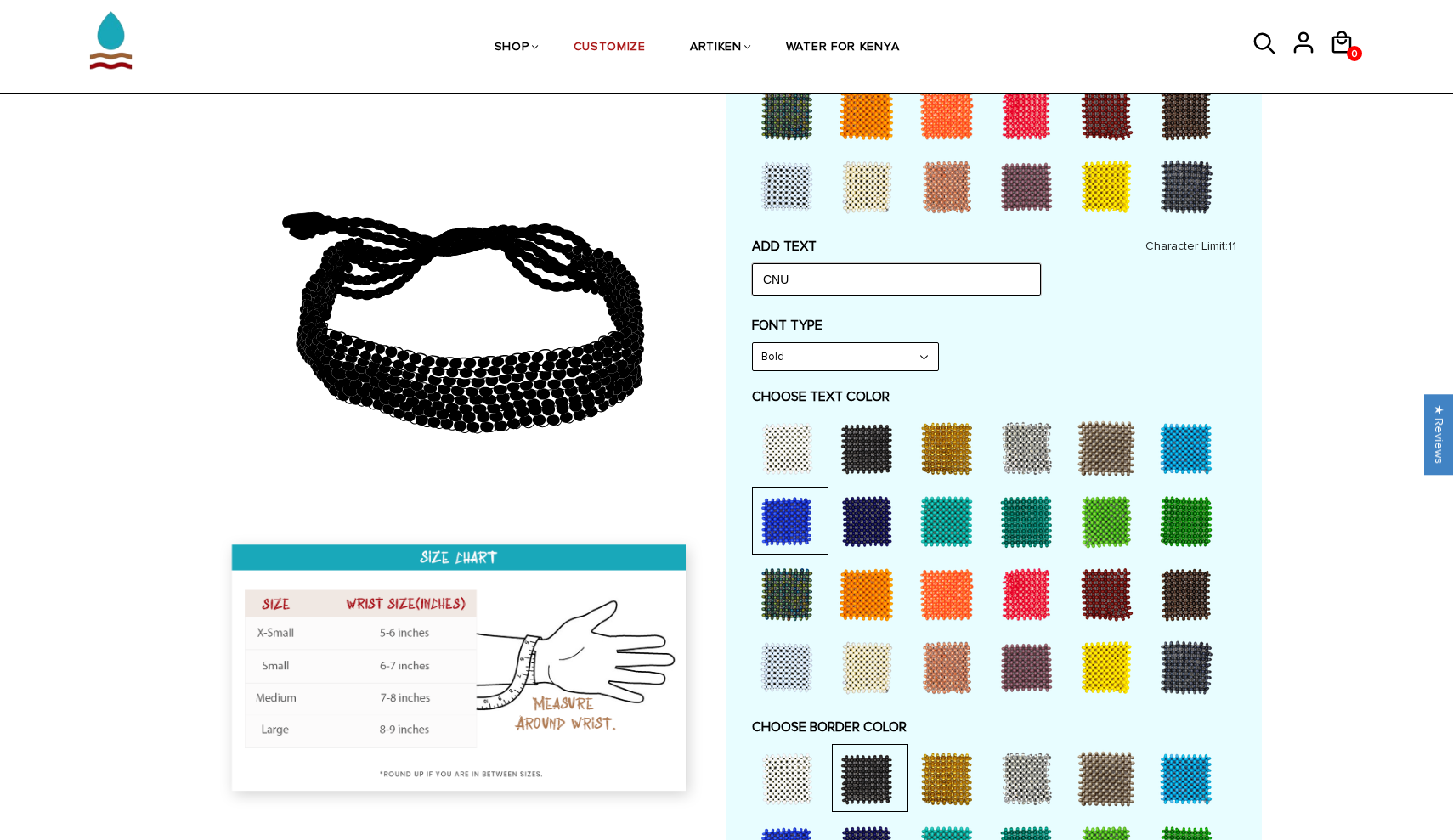 click on "ADD TEXT
CNU
Character Limit:  11
FONT TYPE
Bold
Bold
FONT TYPE
Bold
Narrow
Bold
CHOOSE TEXT COLOR" at bounding box center (994, 637) 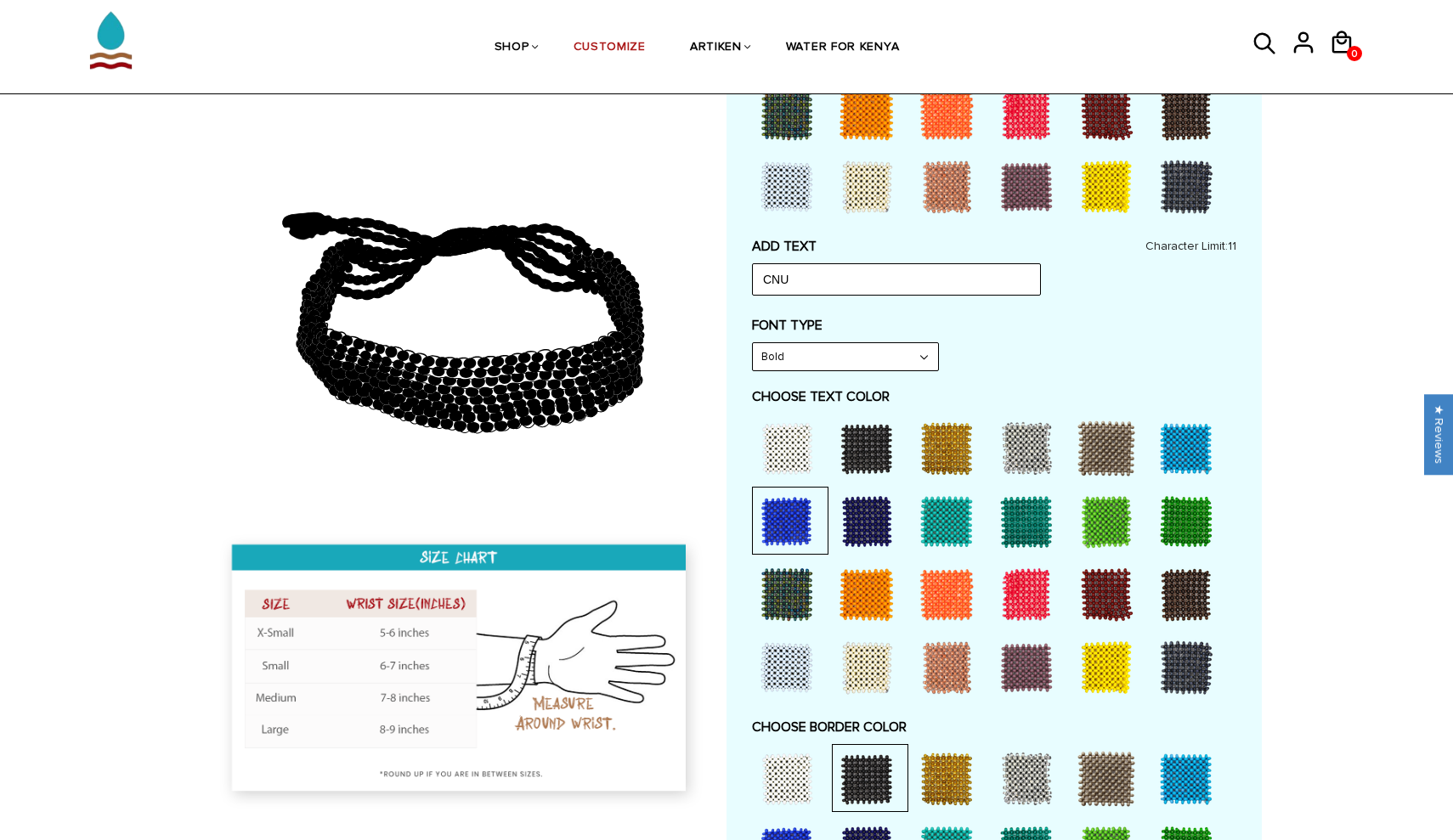 click on "FONT TYPE" at bounding box center [994, 325] 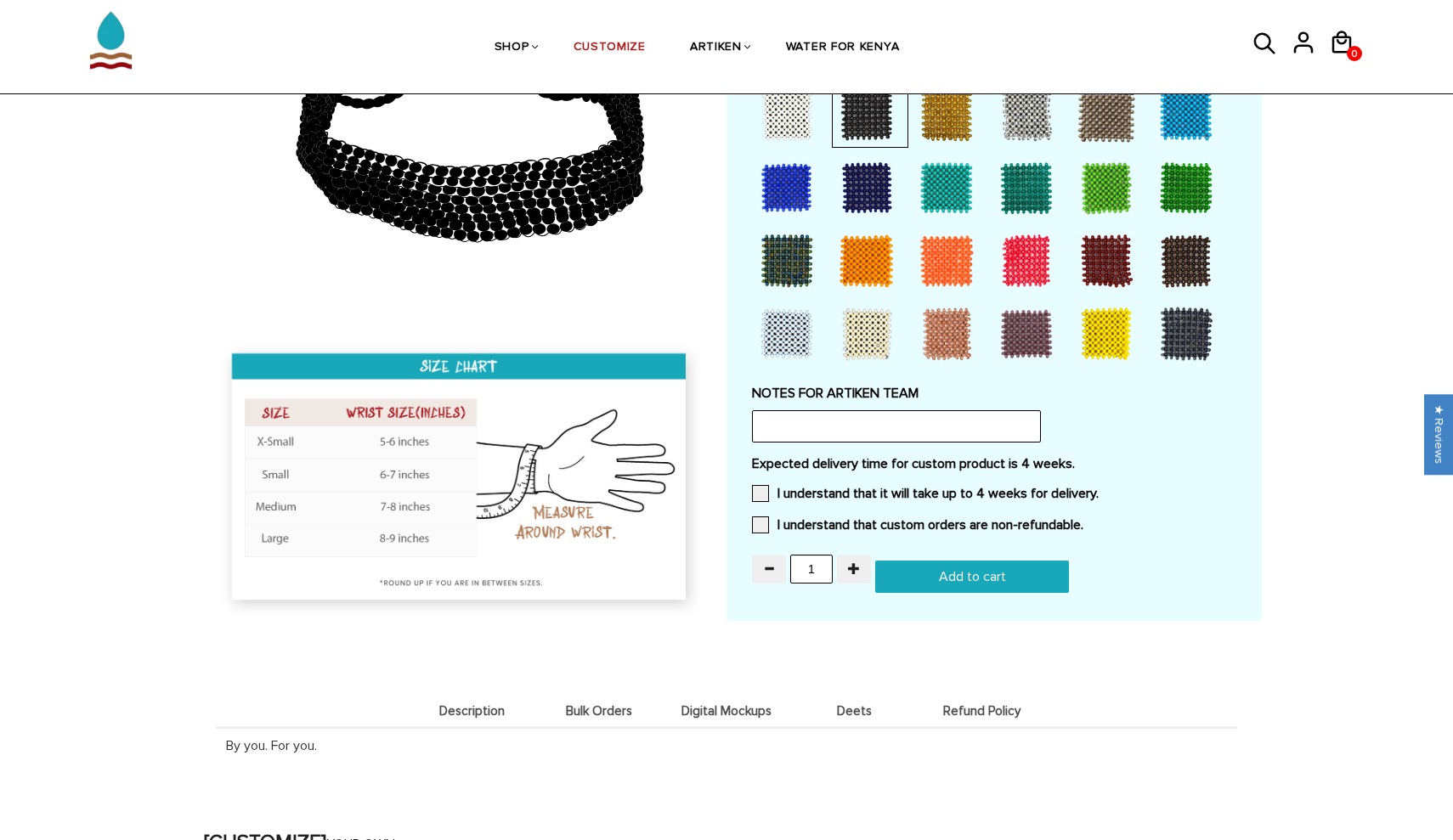 scroll, scrollTop: 1228, scrollLeft: 0, axis: vertical 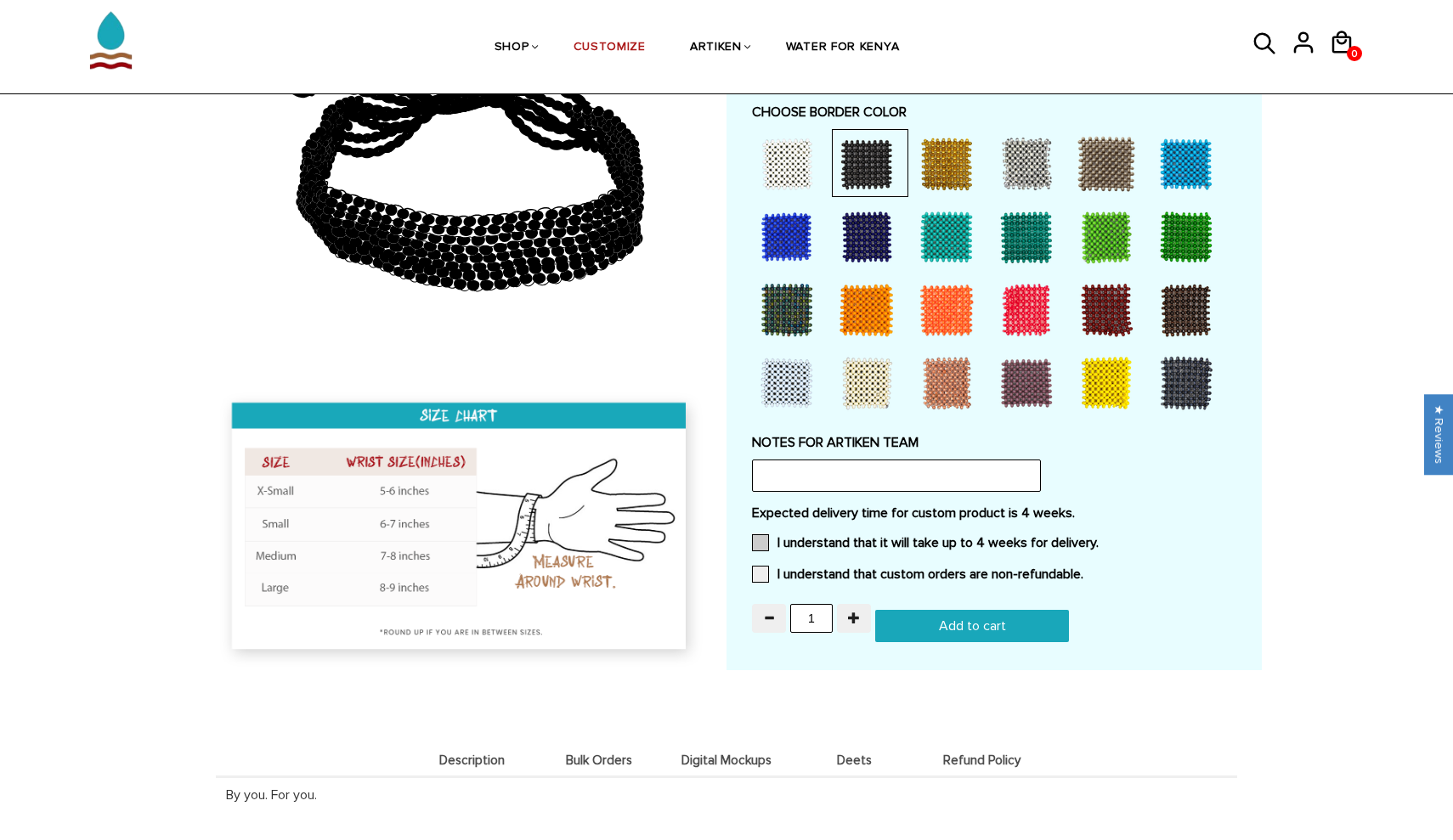 click on "I understand that it will take up to 4 weeks for delivery." at bounding box center [925, 543] 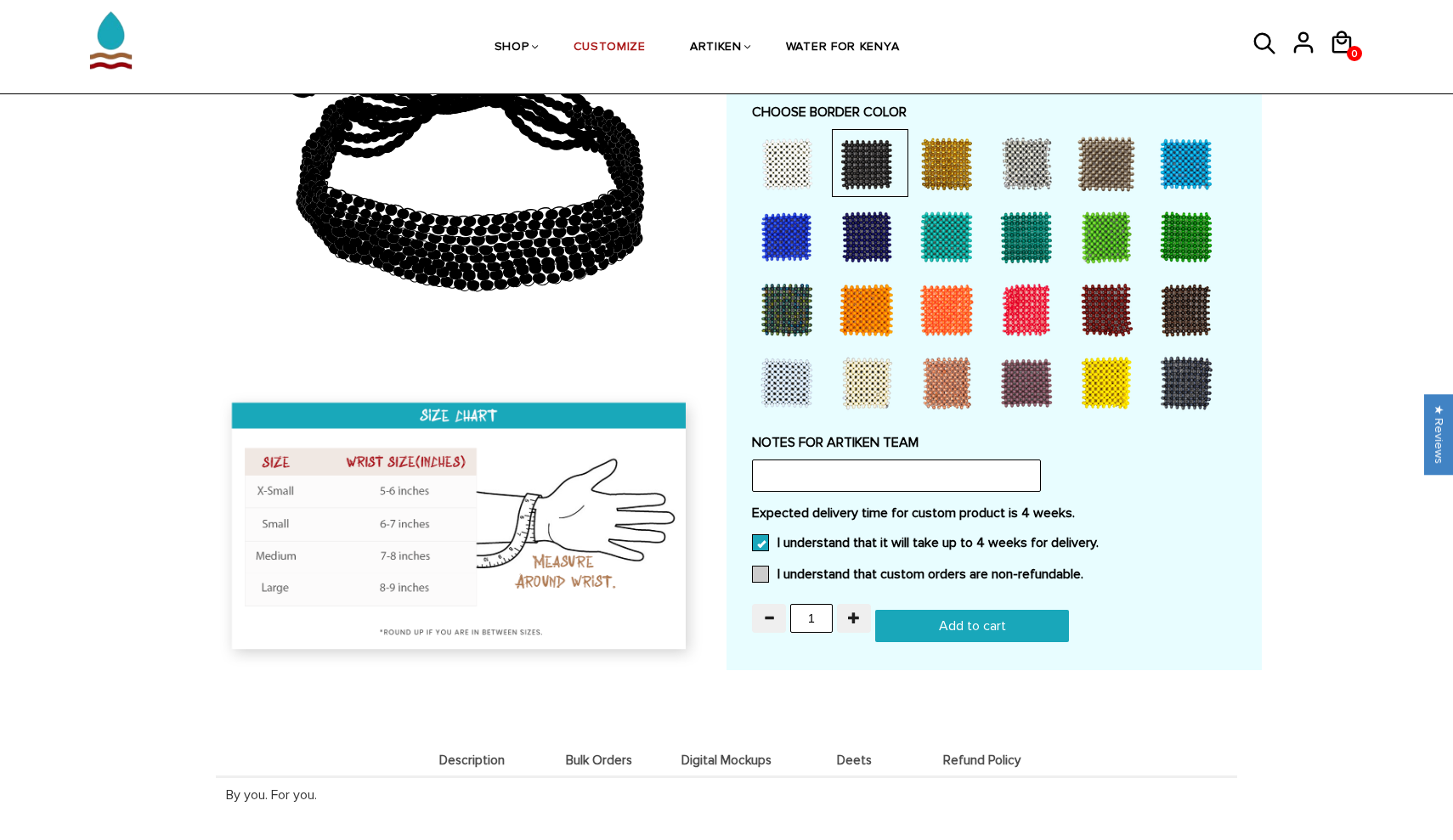 click at bounding box center [760, 574] 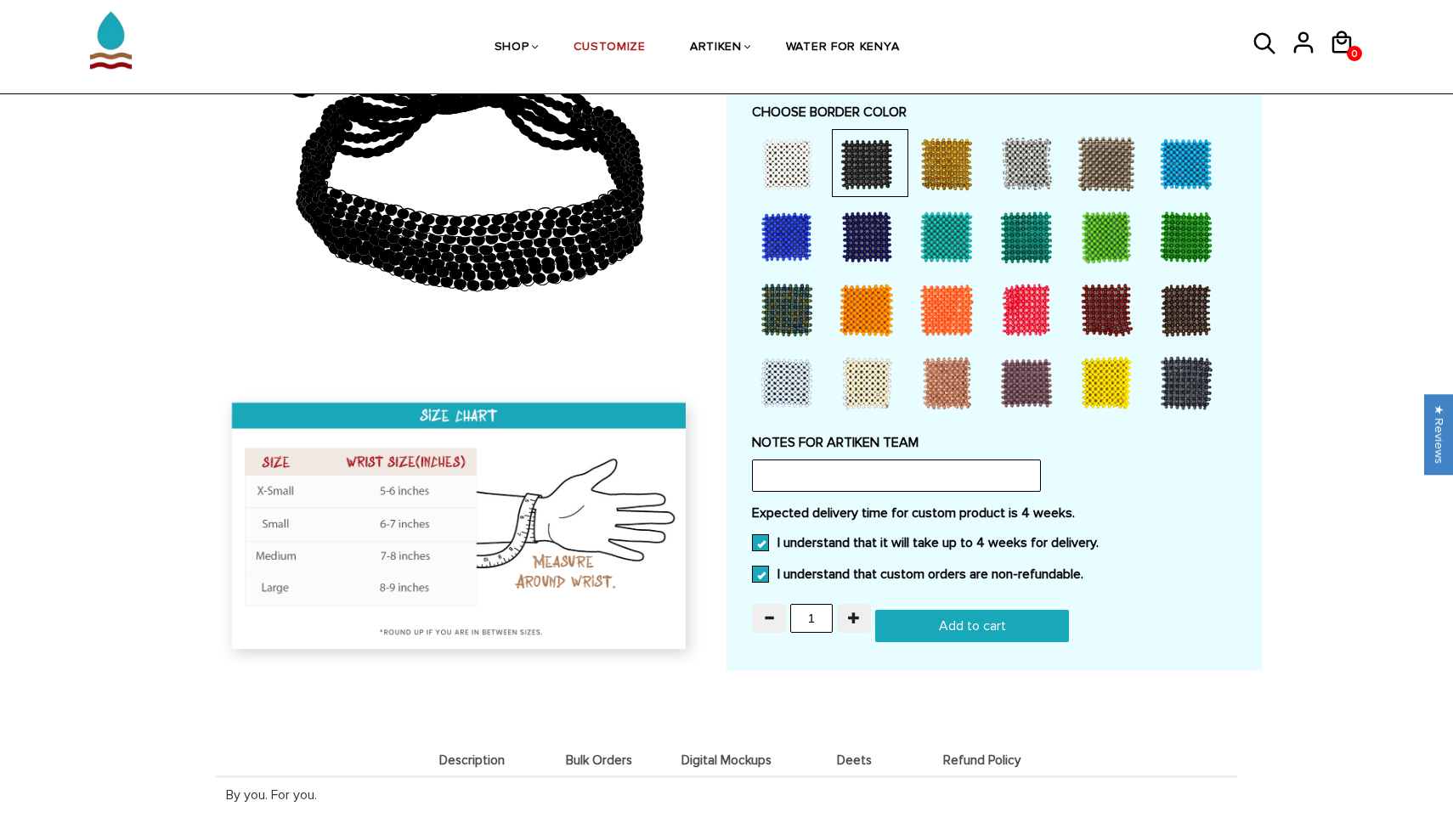 click on "Add to cart" at bounding box center (972, 626) 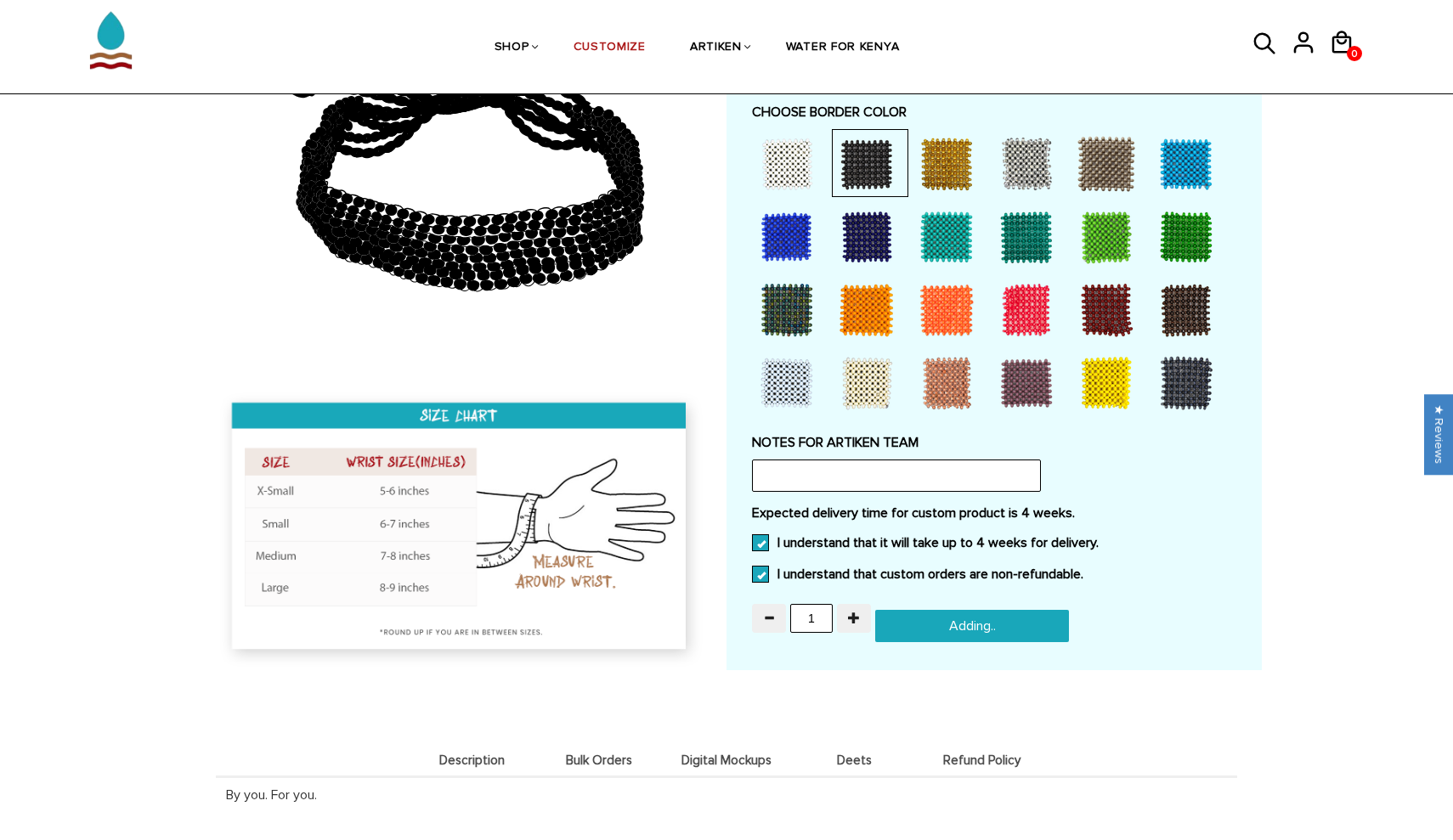type on "Add to cart" 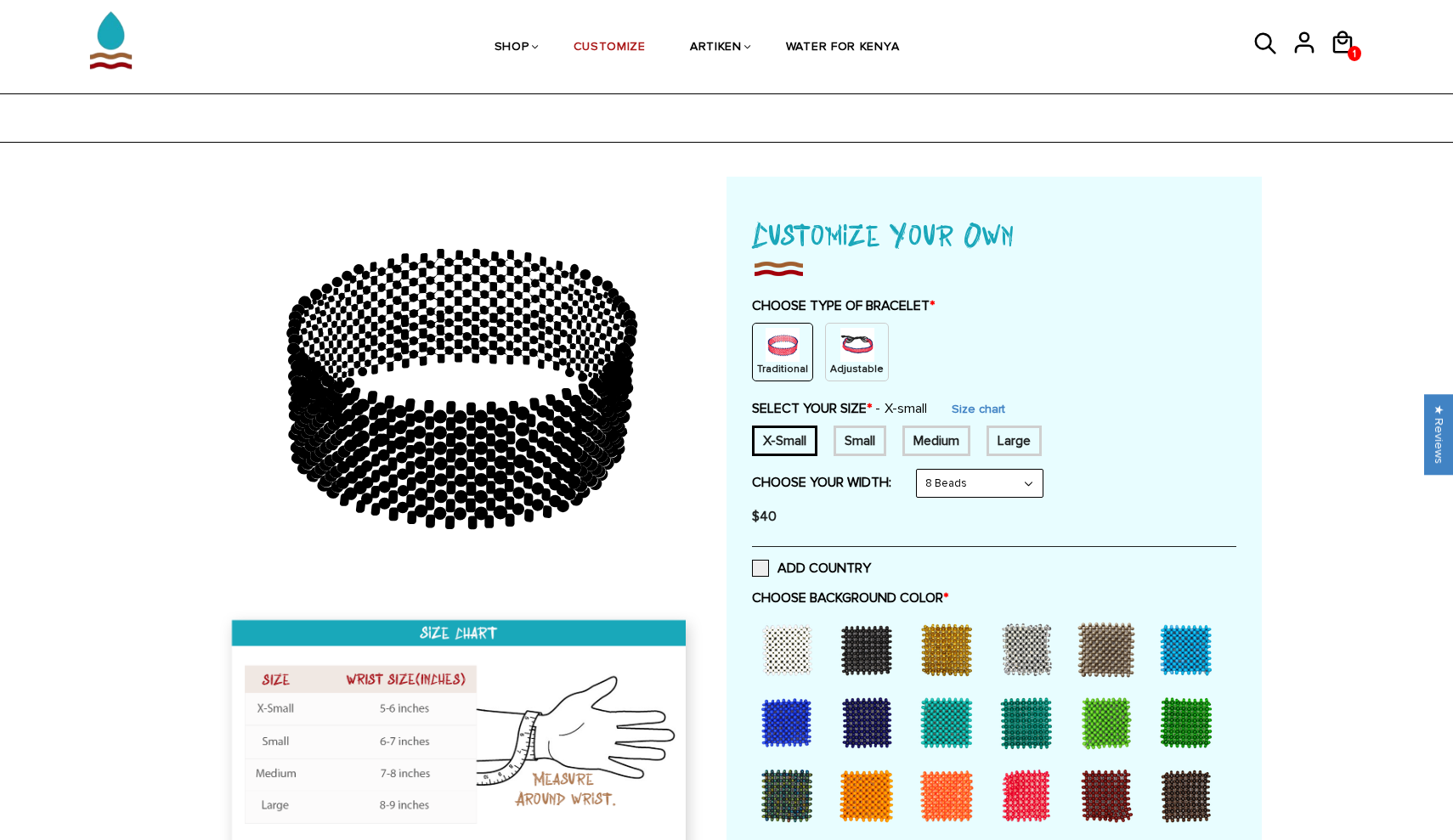 scroll, scrollTop: 56, scrollLeft: 0, axis: vertical 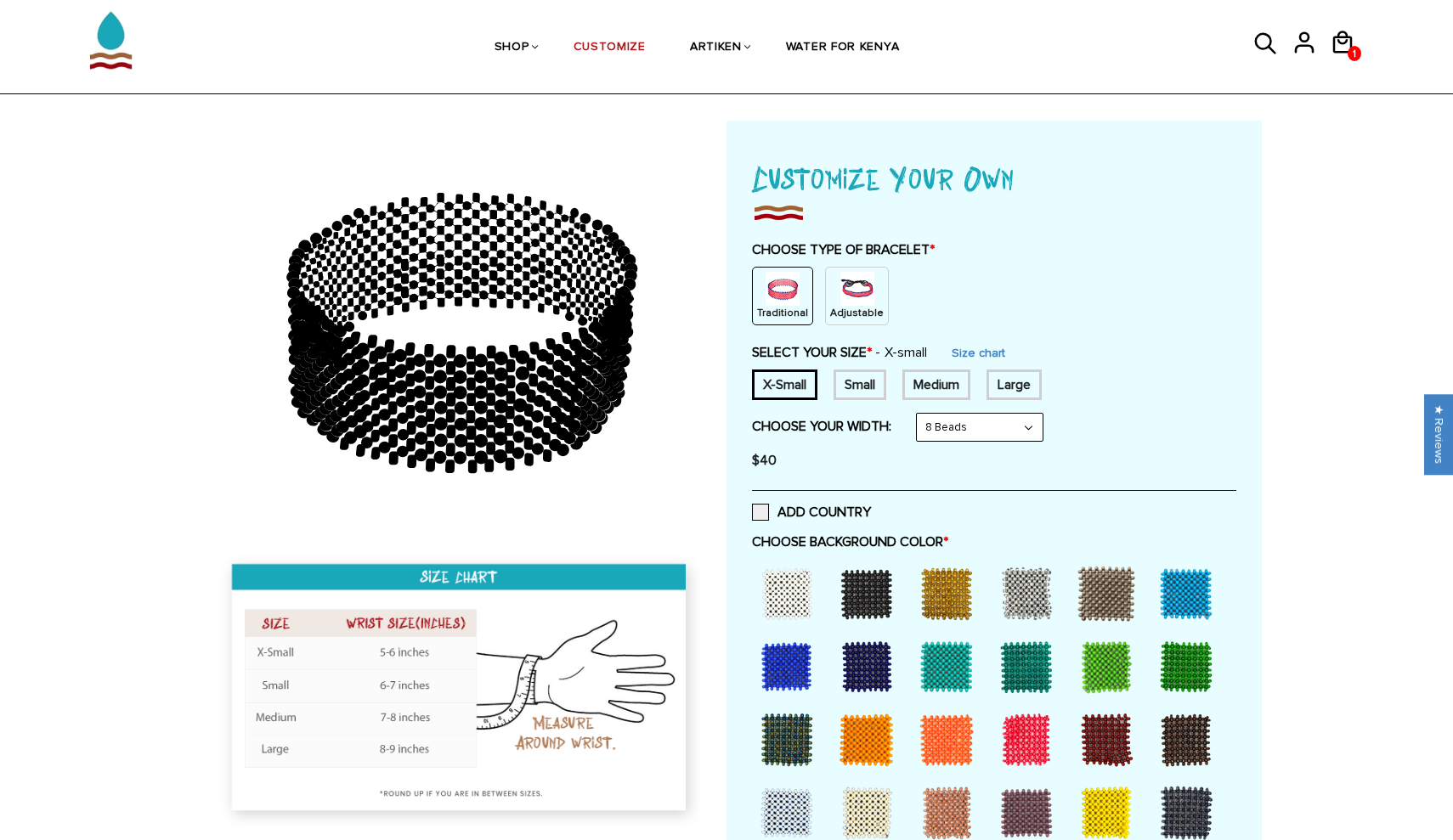 click on "Small" at bounding box center [860, 385] 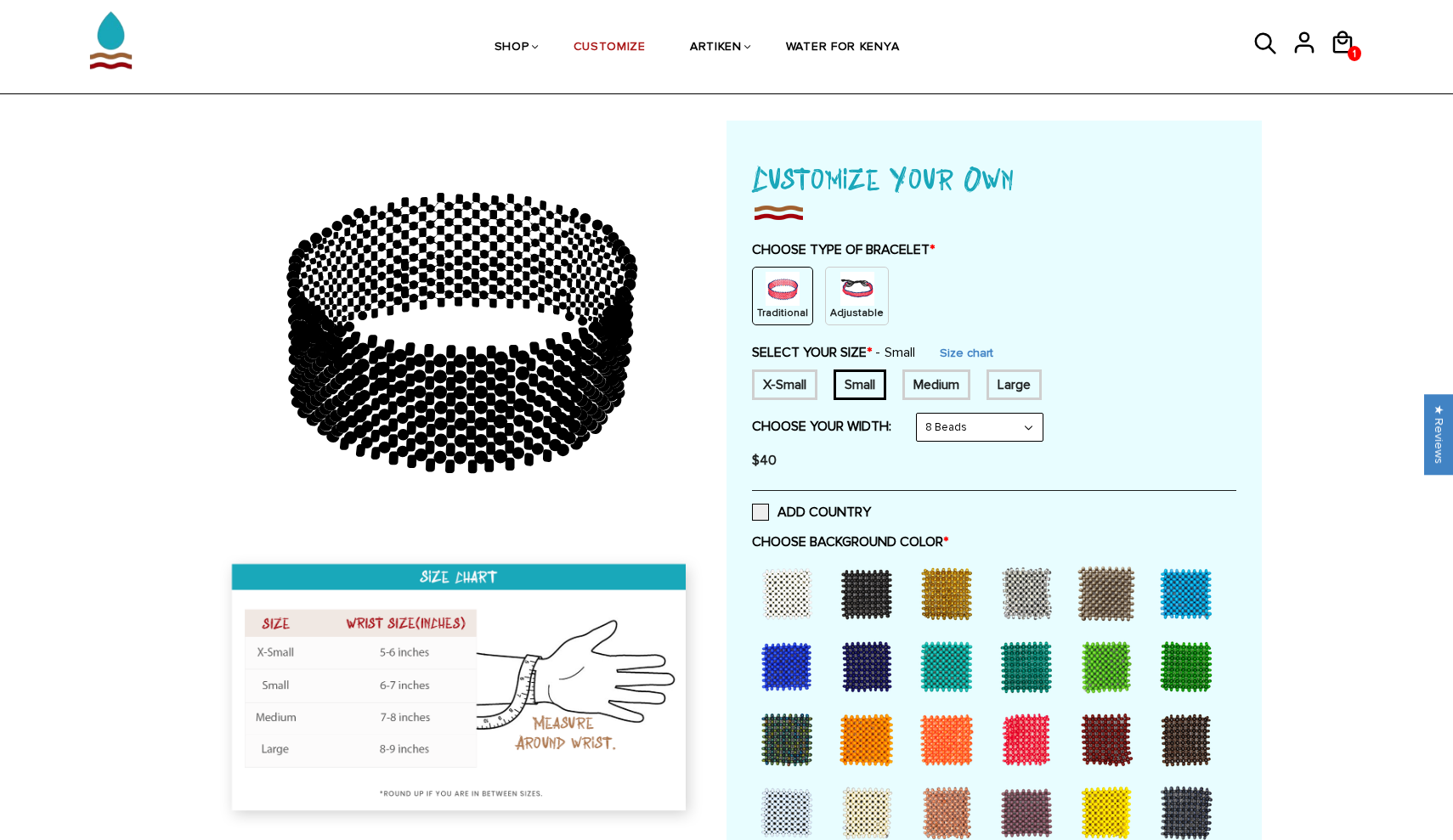 click on "Medium" at bounding box center (936, 385) 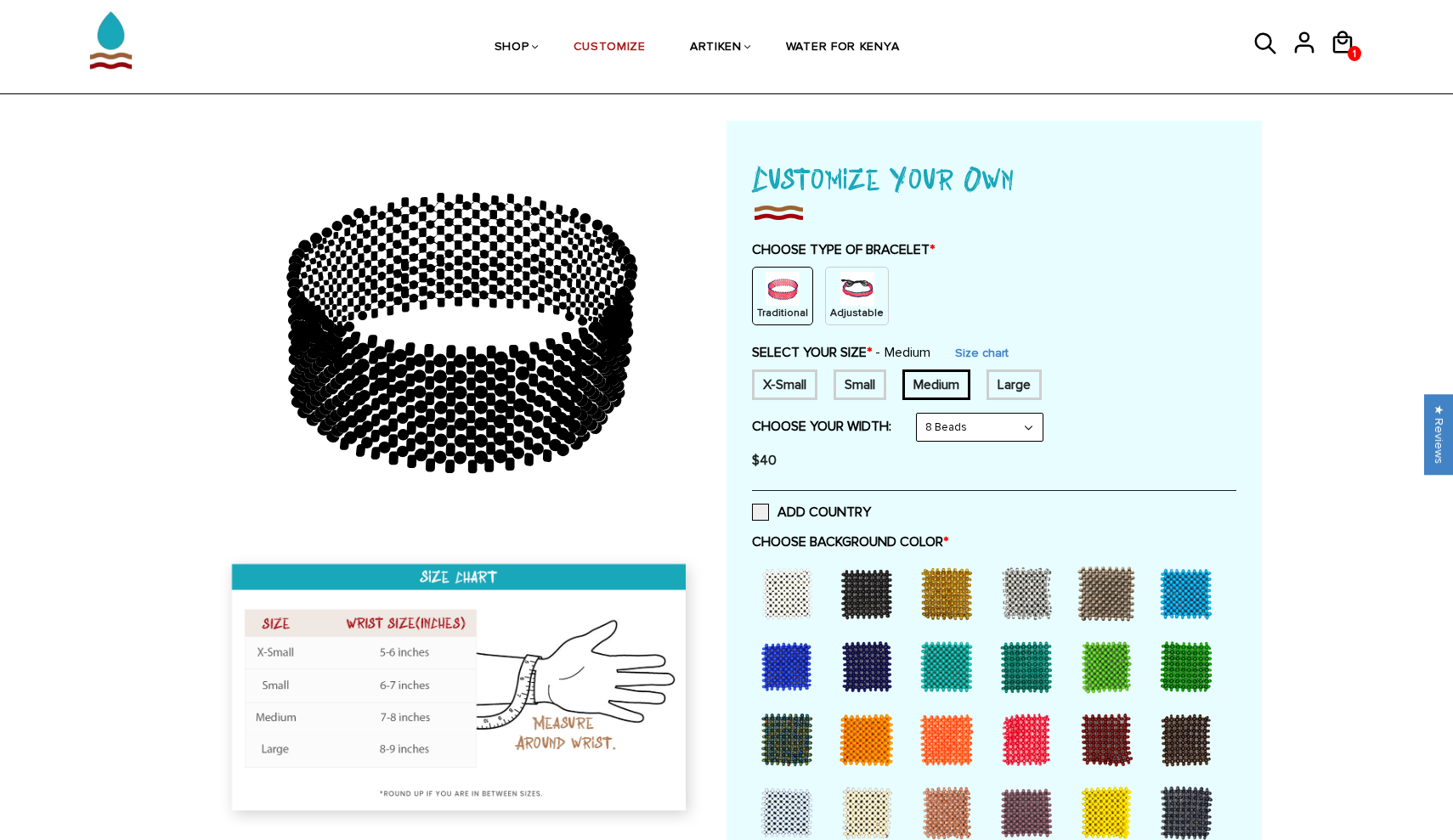 click on "Large" at bounding box center (1014, 385) 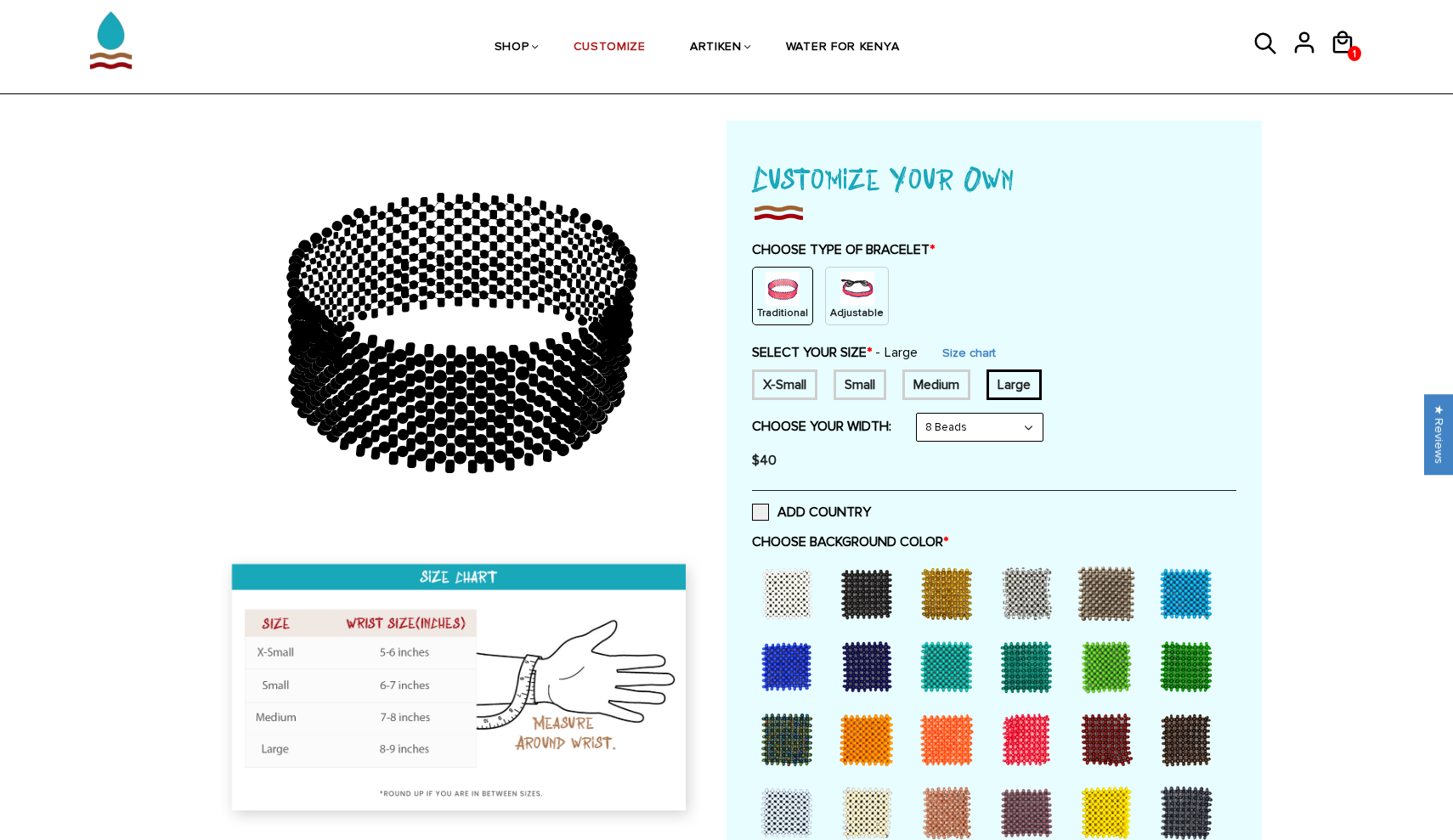 click on "Small" at bounding box center [860, 385] 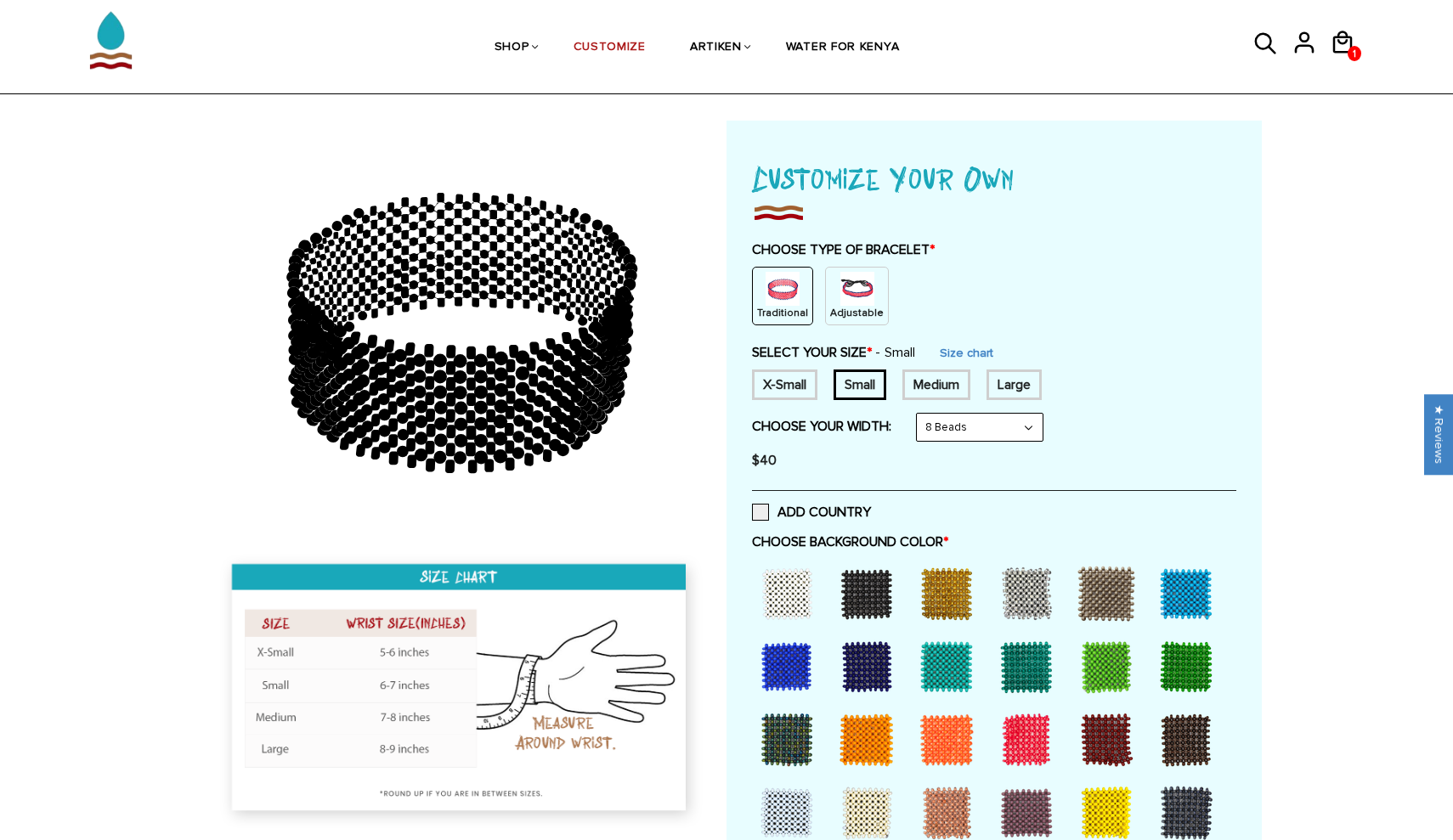 click on "Adjustable" at bounding box center (857, 313) 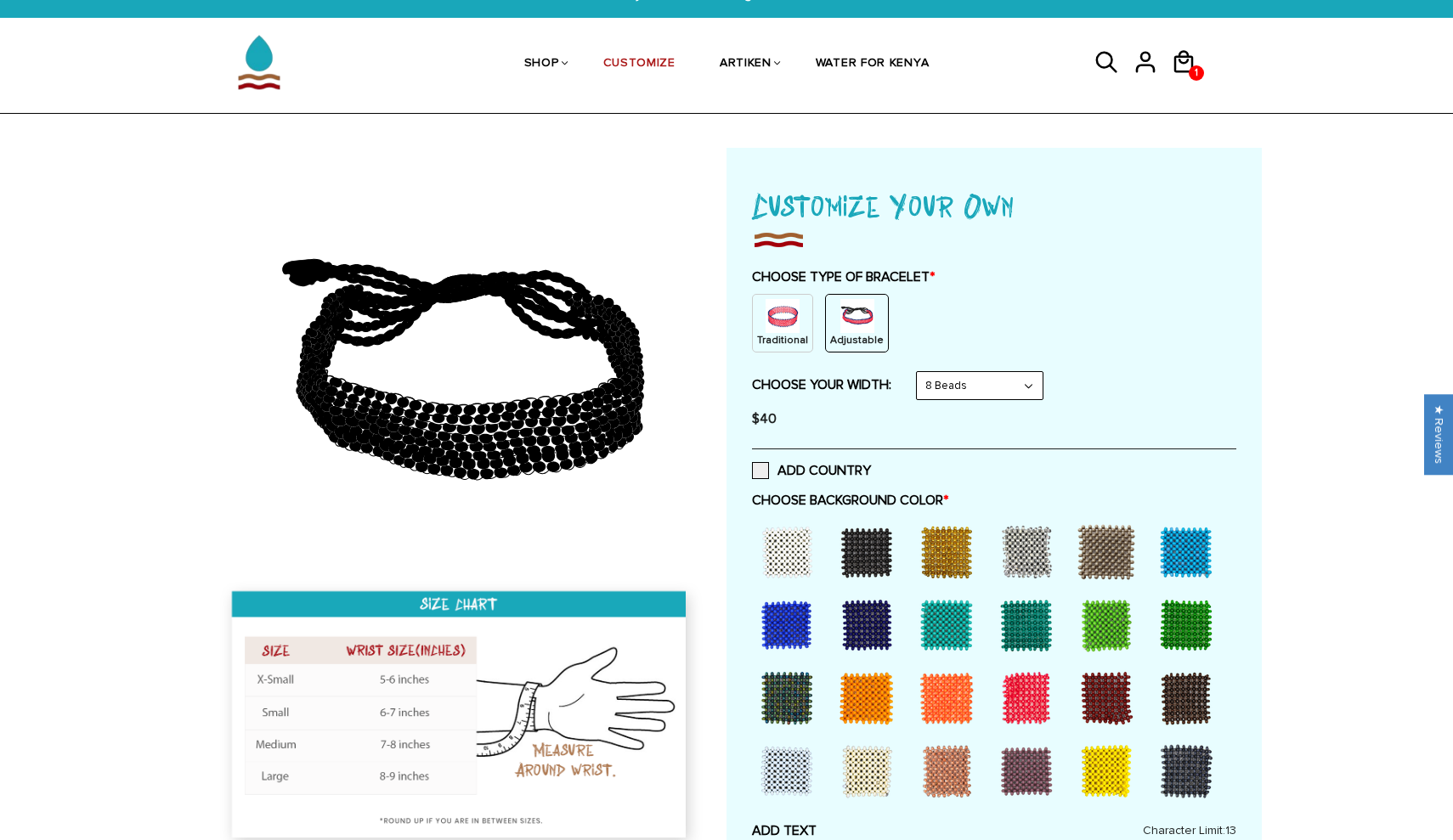 scroll, scrollTop: 28, scrollLeft: 0, axis: vertical 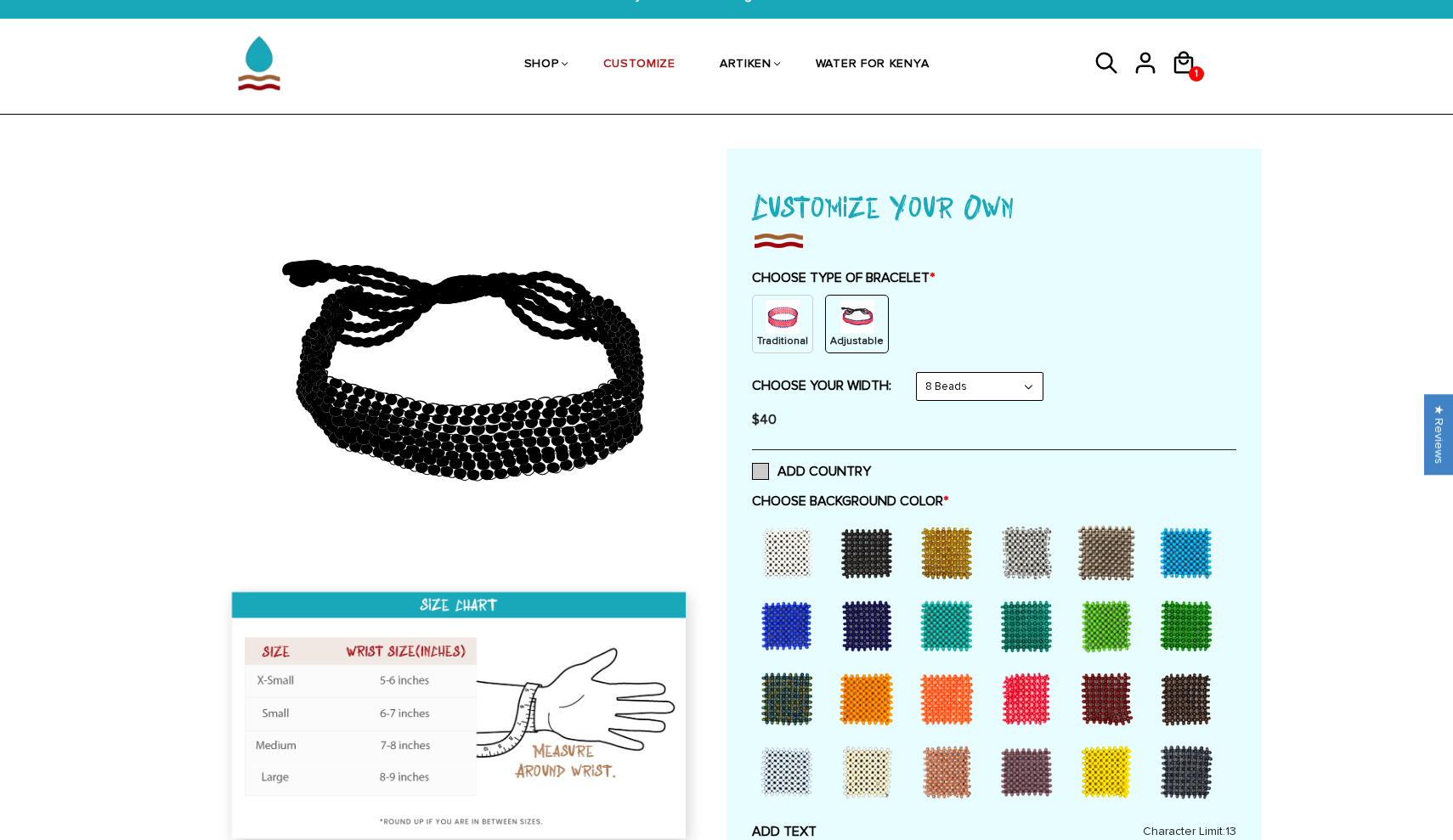 click at bounding box center [760, 471] 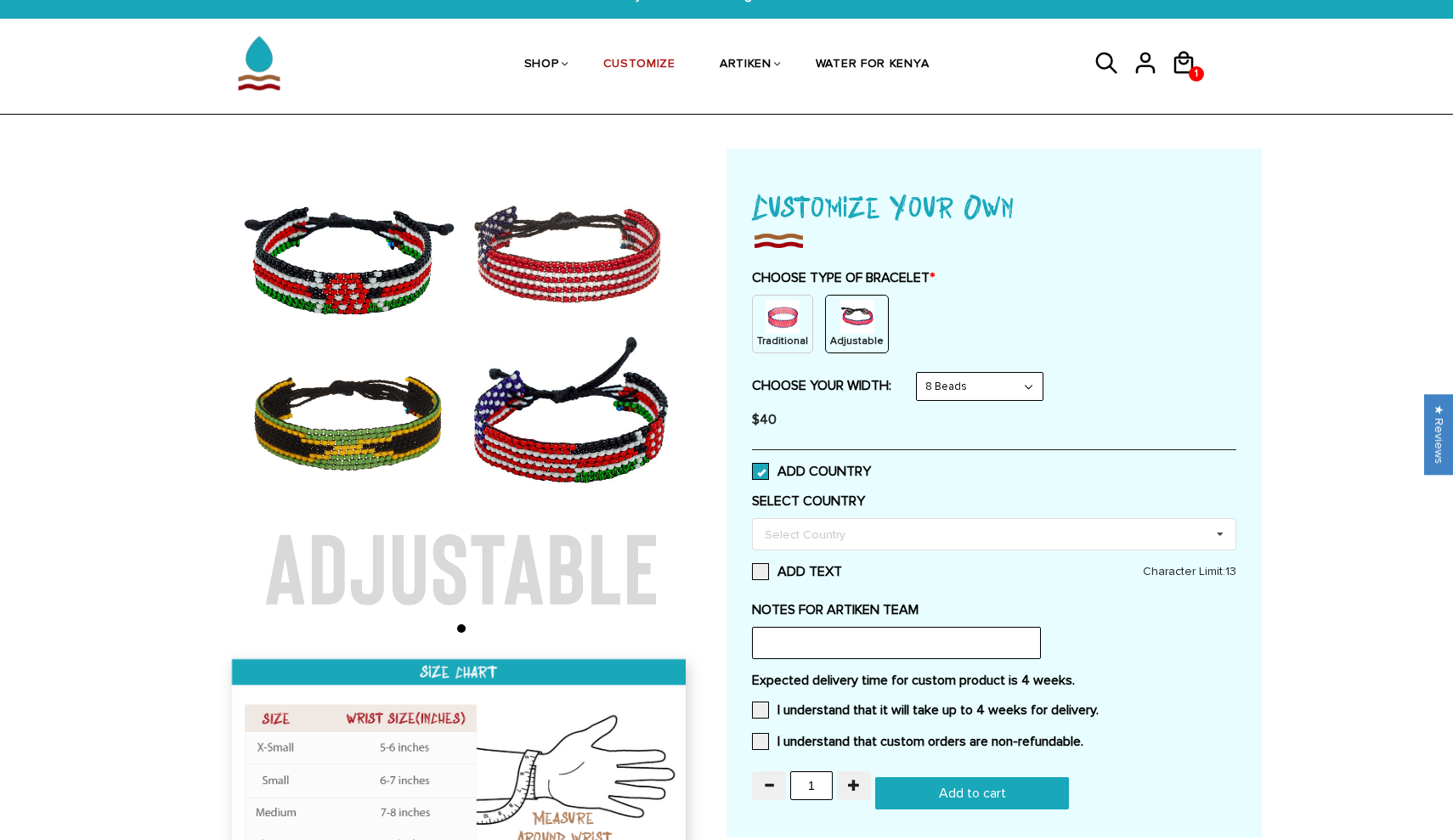 click at bounding box center [760, 471] 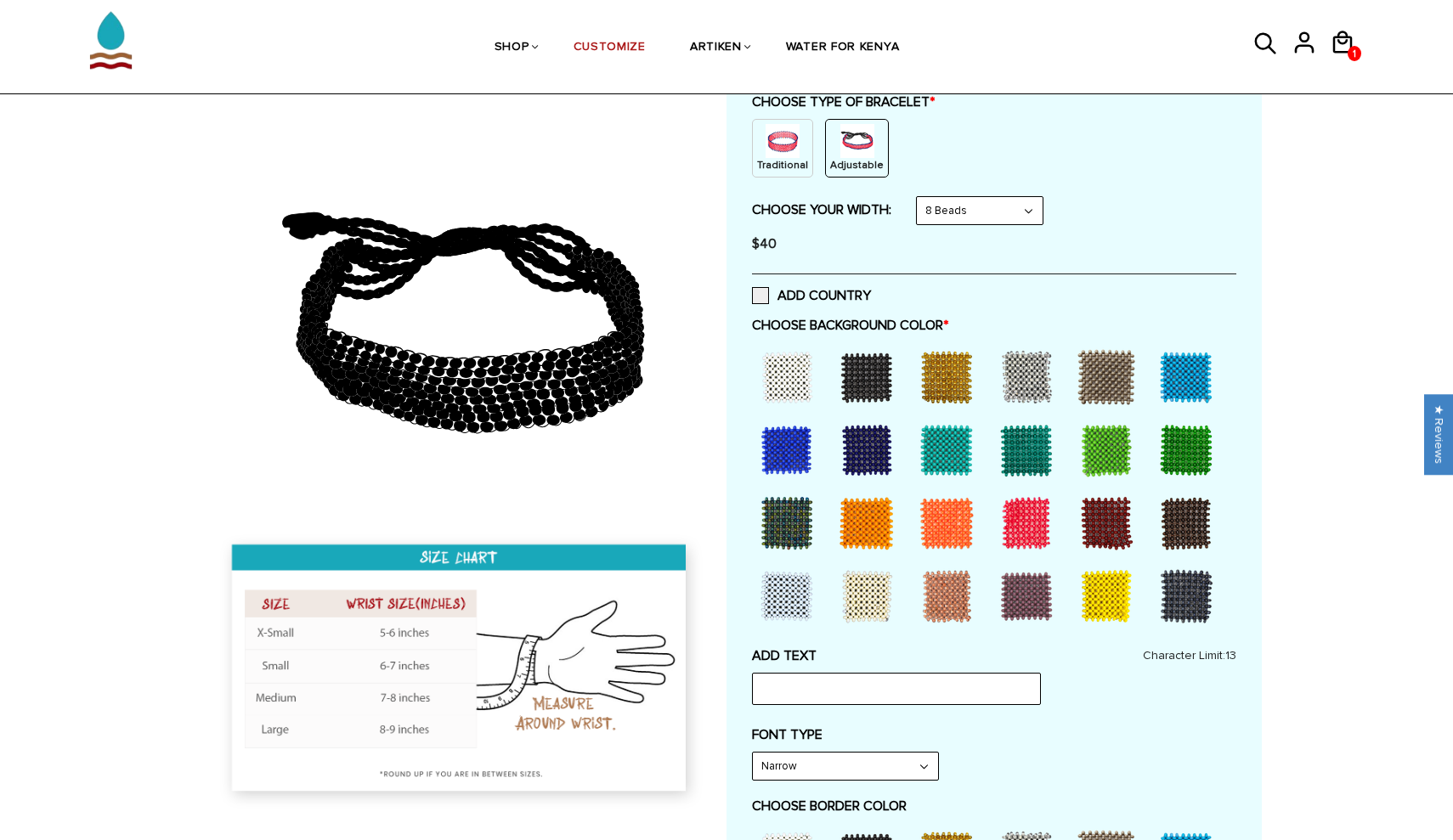 scroll, scrollTop: 216, scrollLeft: 0, axis: vertical 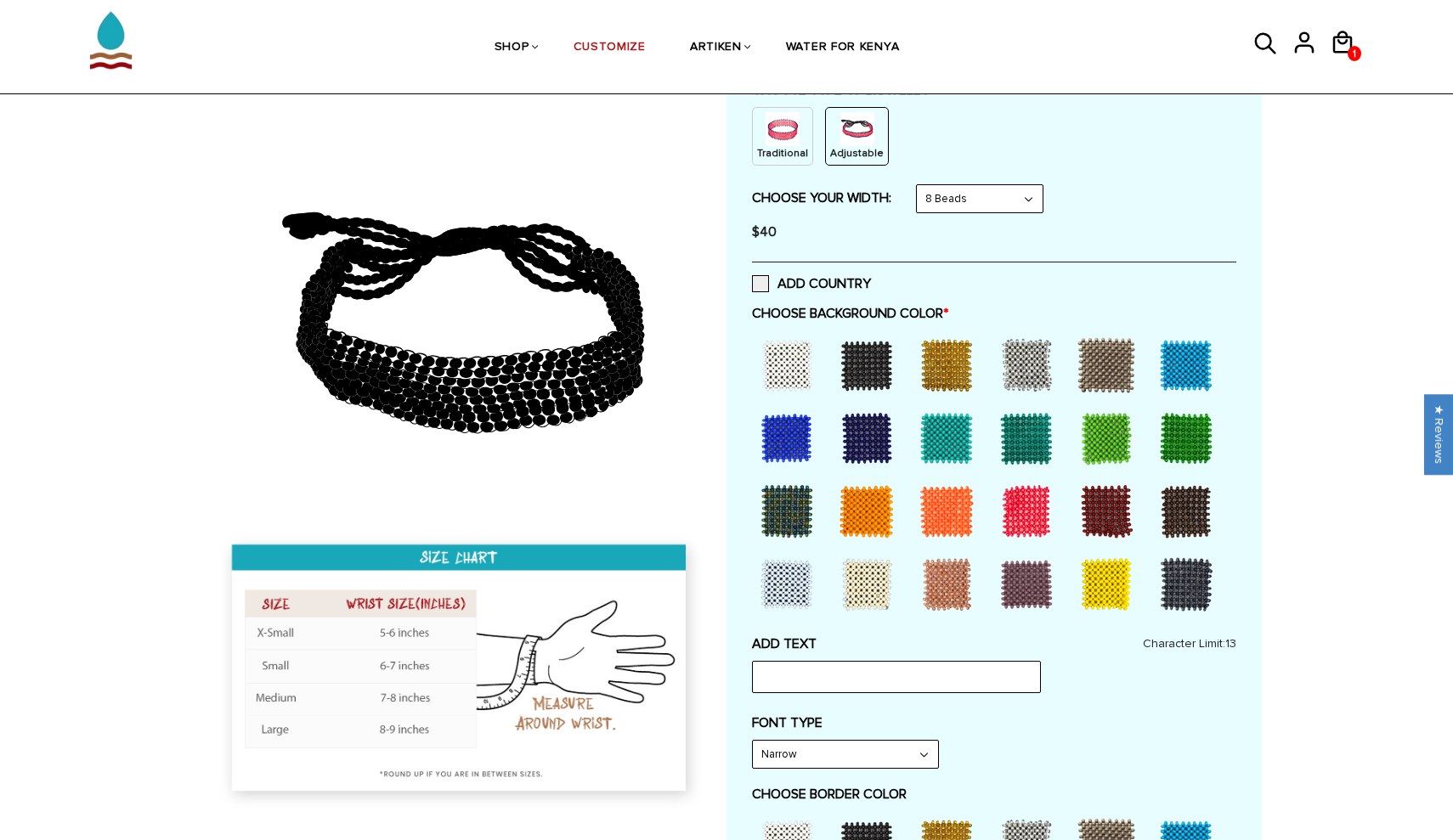 click at bounding box center (867, 365) 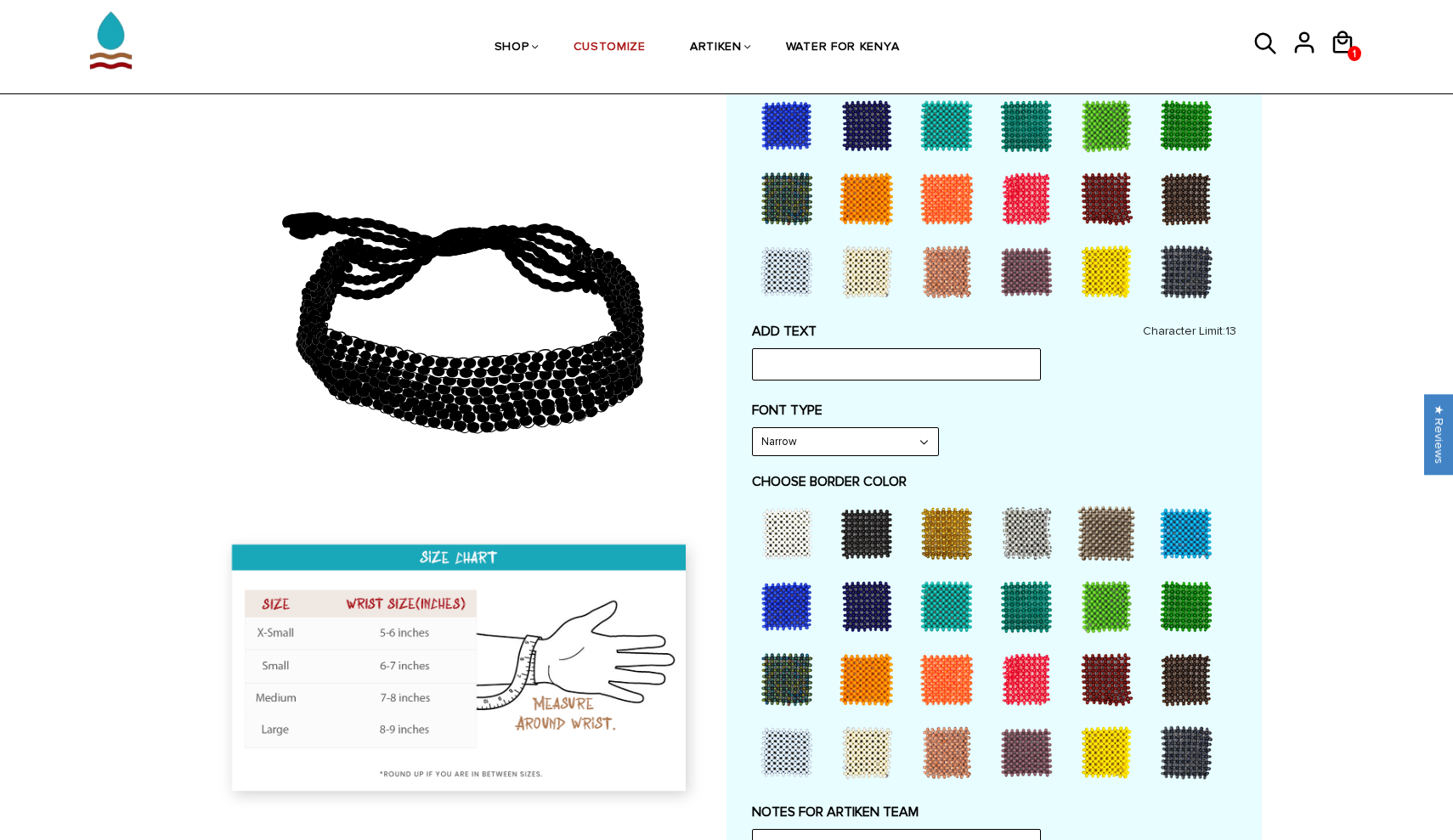 scroll, scrollTop: 529, scrollLeft: 0, axis: vertical 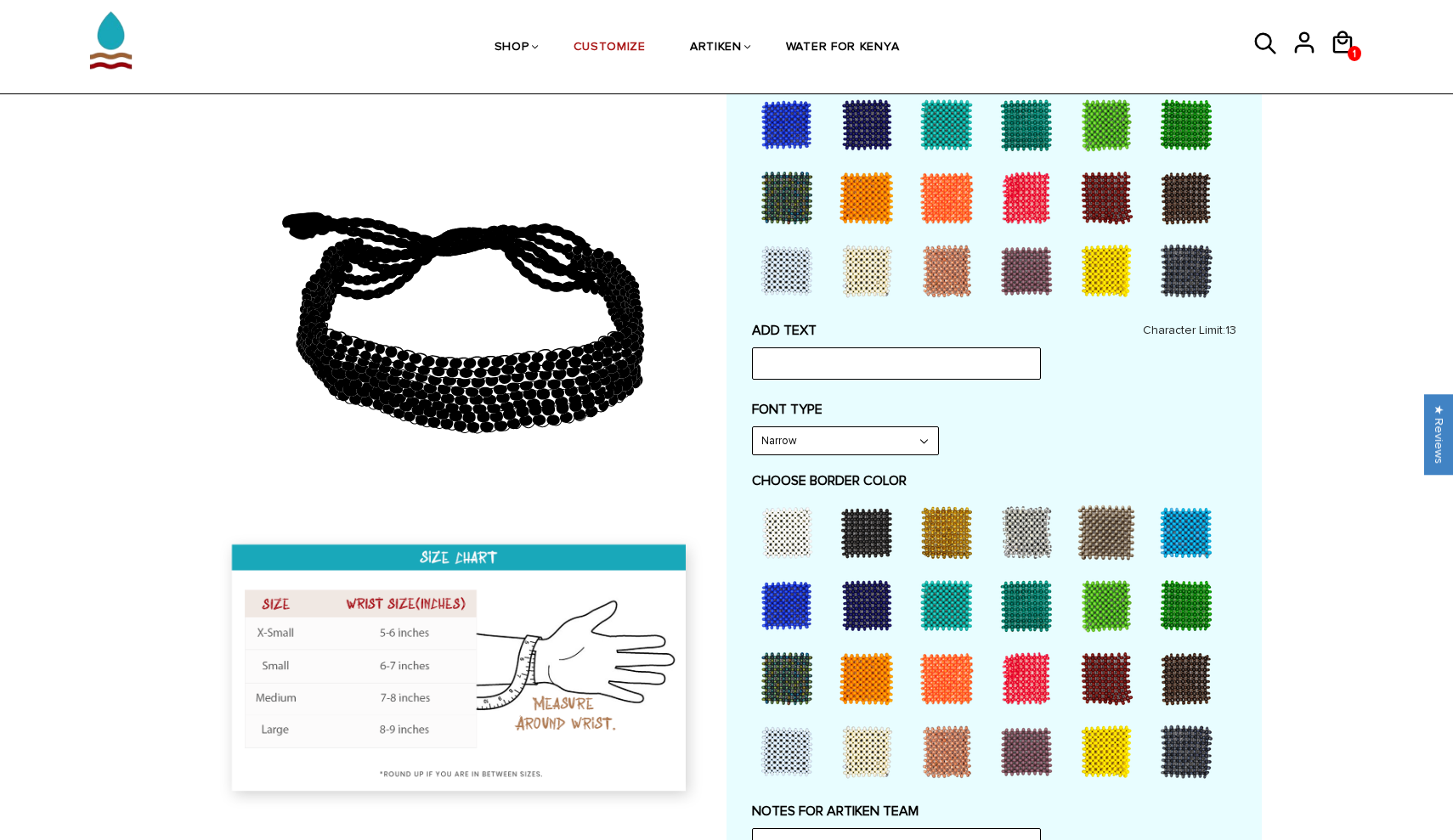 click at bounding box center (867, 533) 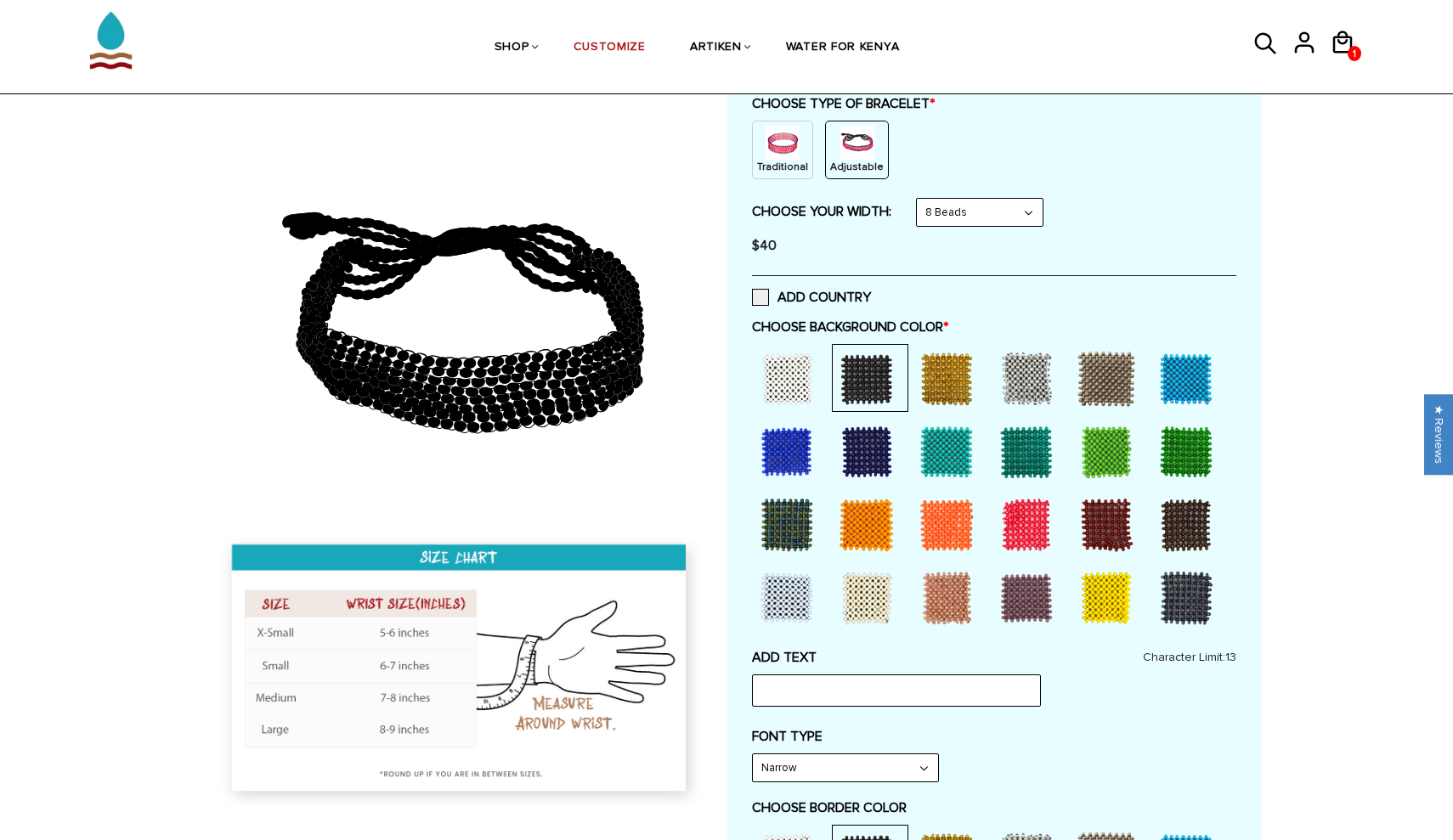 scroll, scrollTop: 204, scrollLeft: 0, axis: vertical 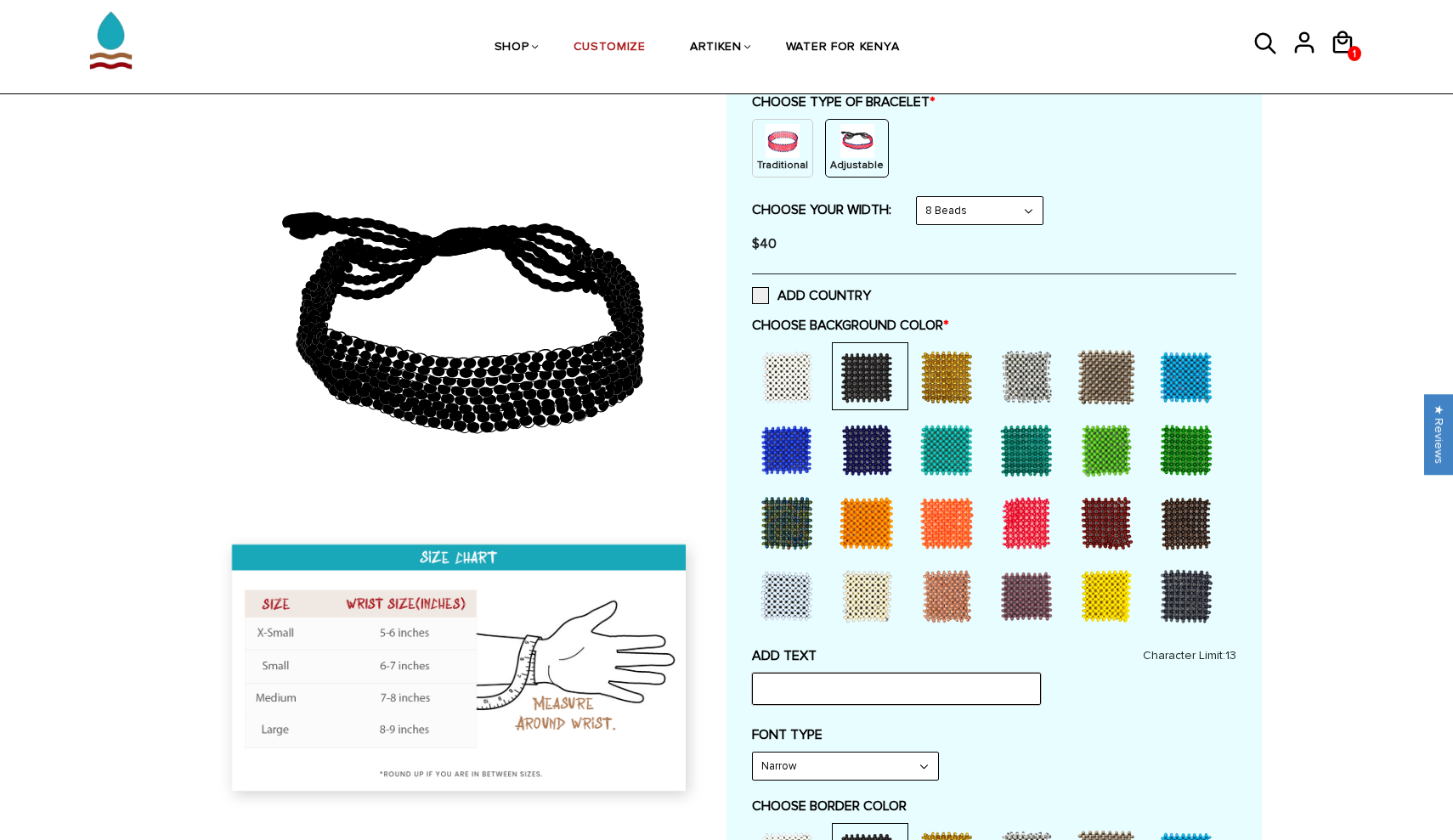 click at bounding box center [896, 689] 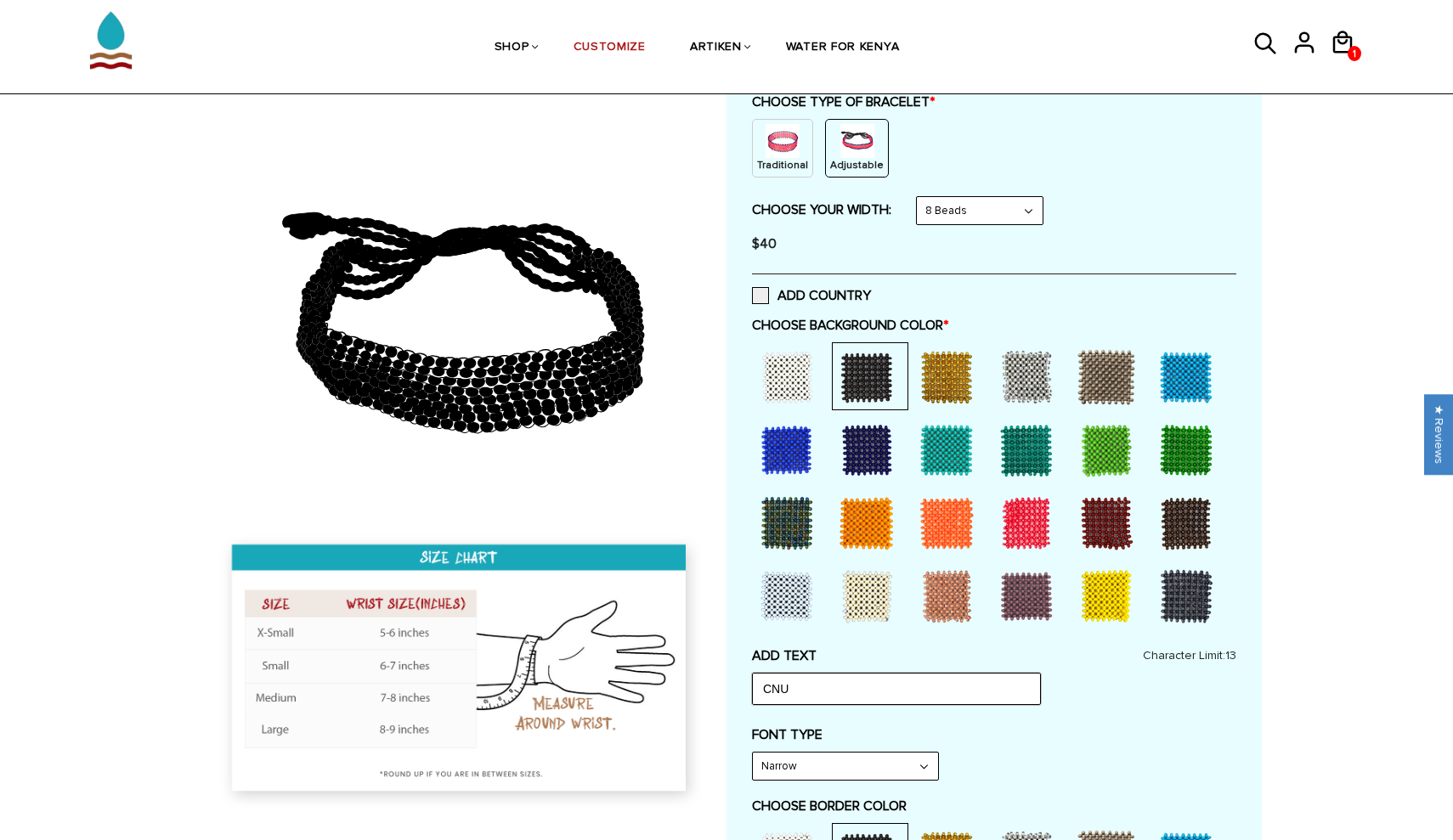 type on "CNU" 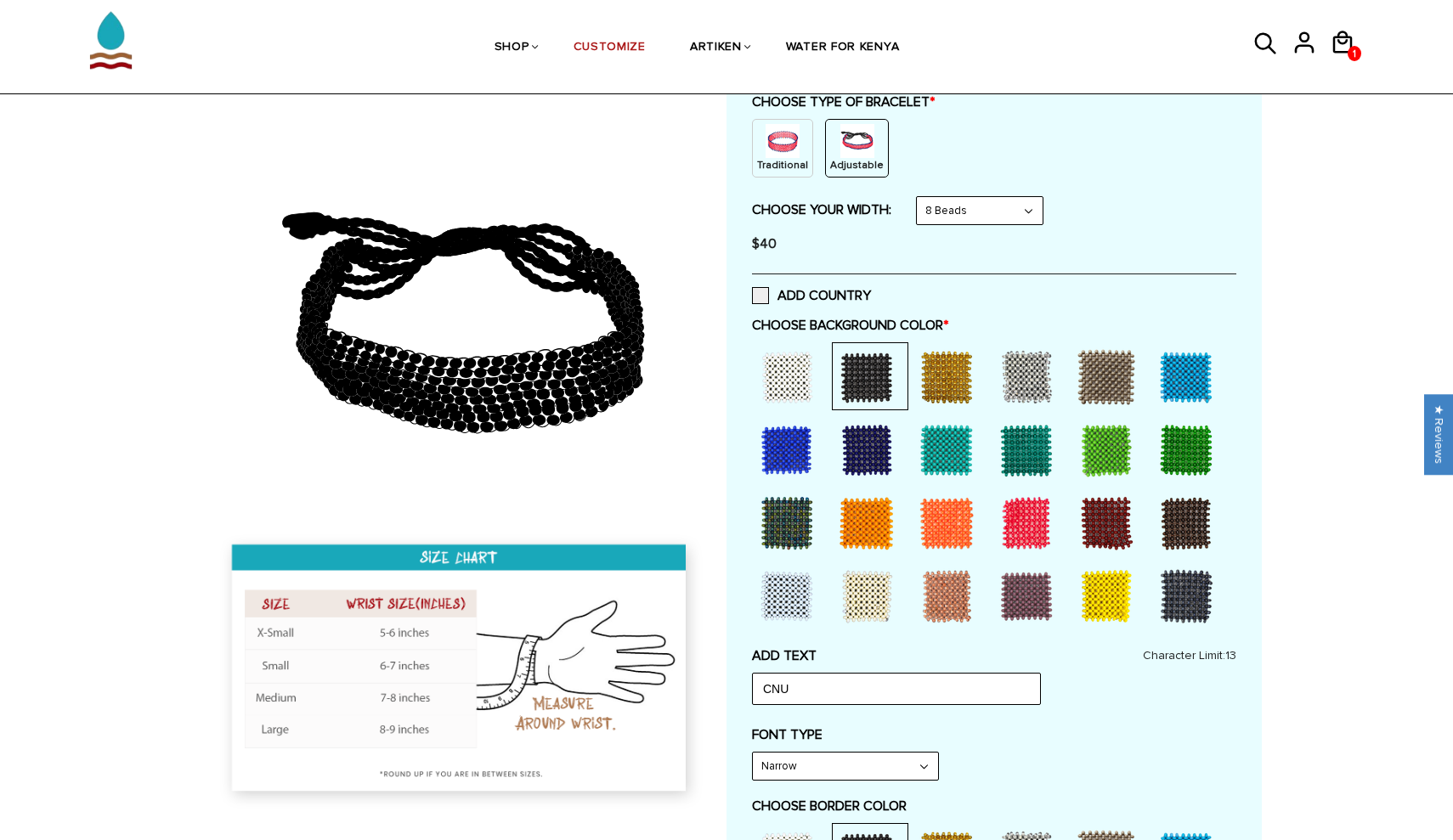 click on "FONT TYPE" at bounding box center [994, 735] 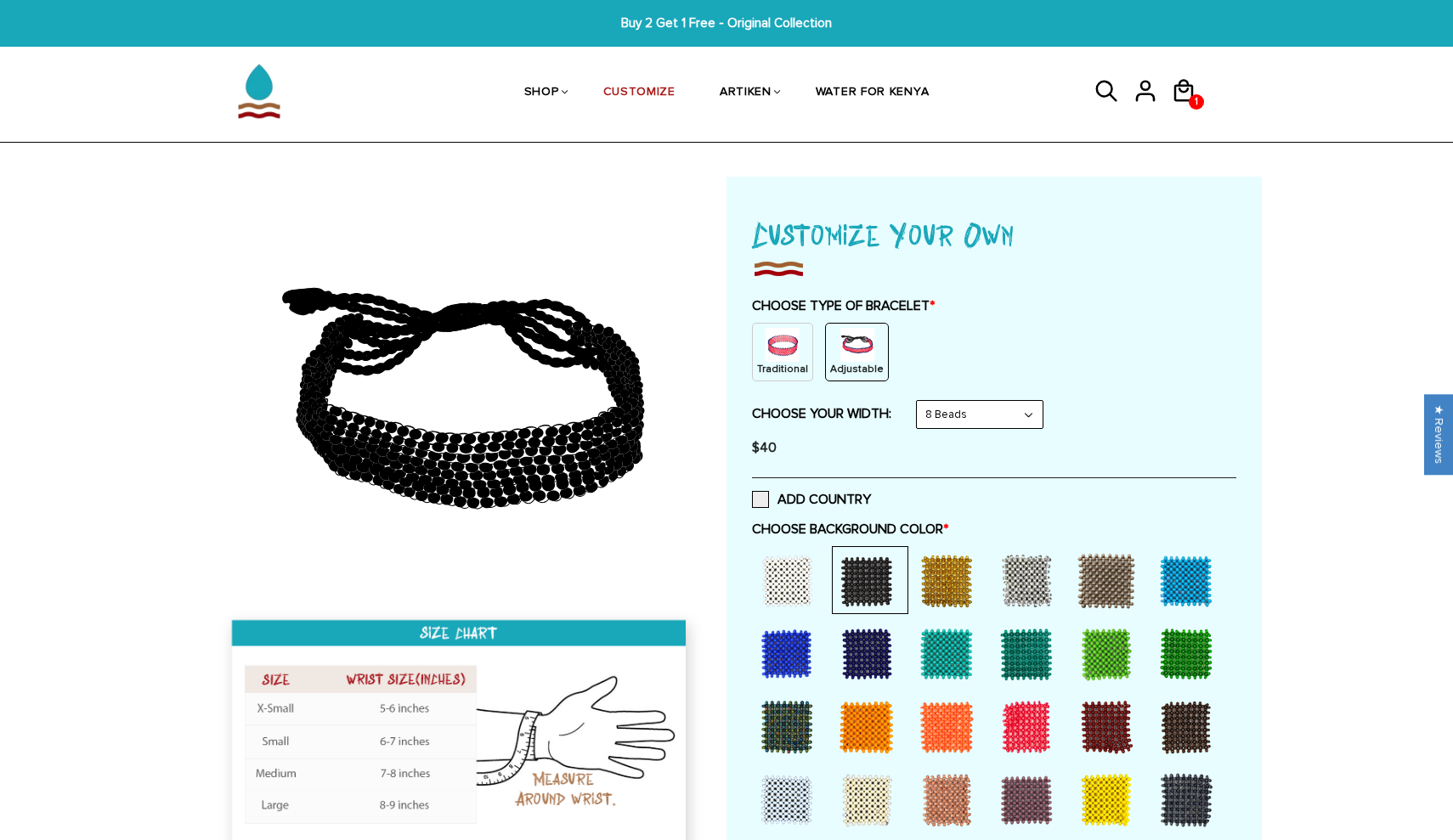 scroll, scrollTop: 0, scrollLeft: 0, axis: both 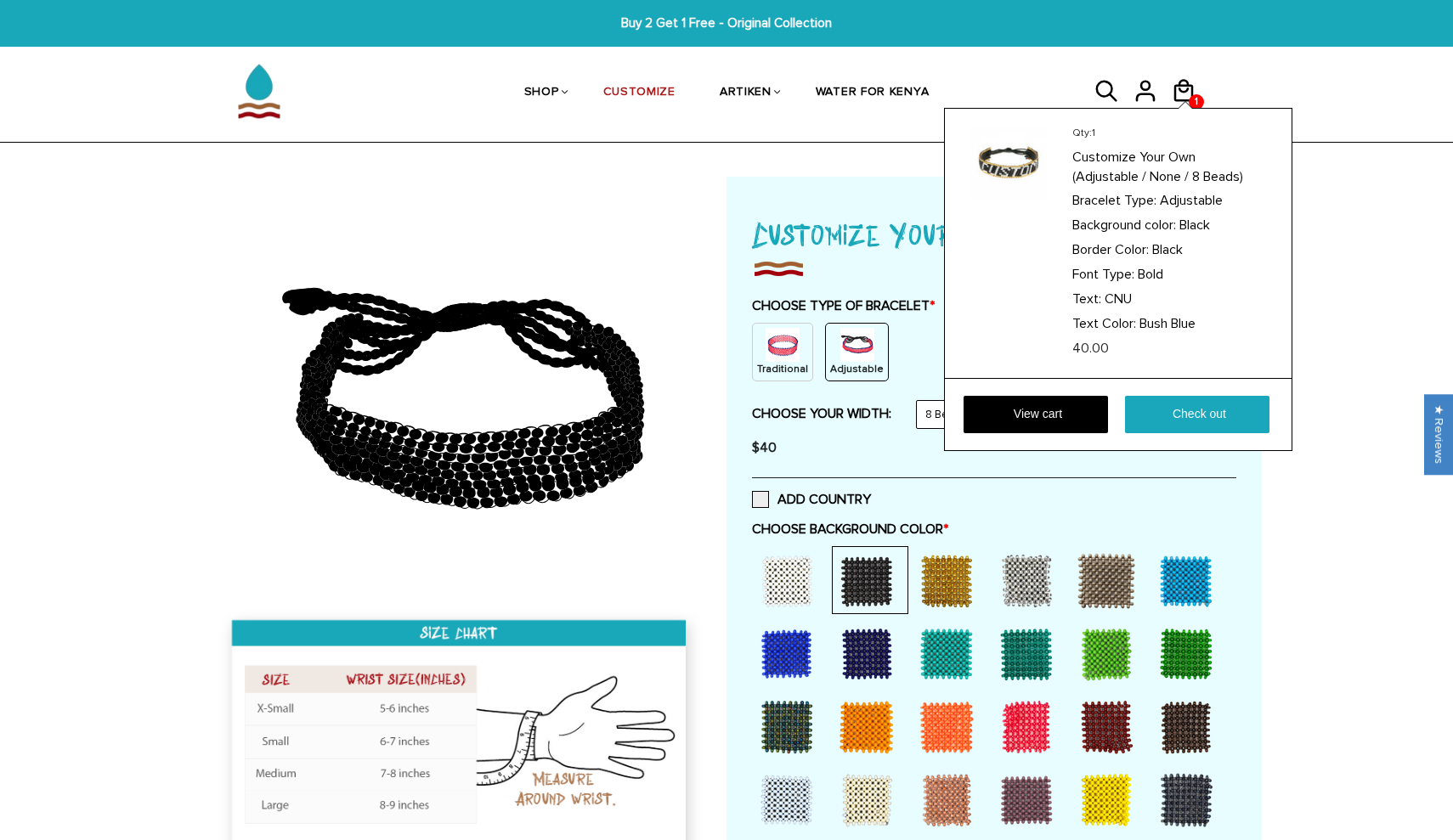 click at bounding box center [1185, 105] 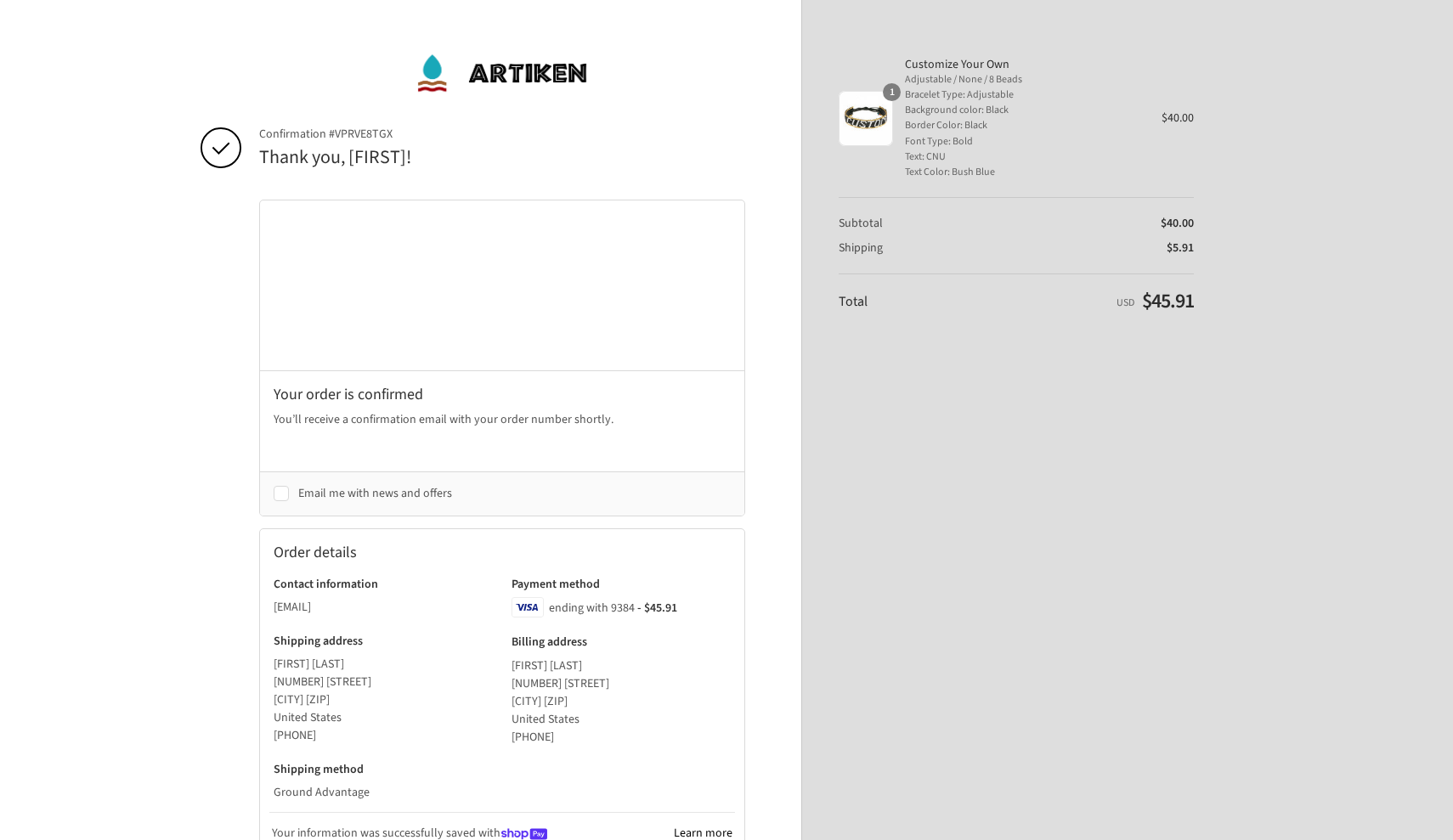 scroll, scrollTop: 0, scrollLeft: 0, axis: both 